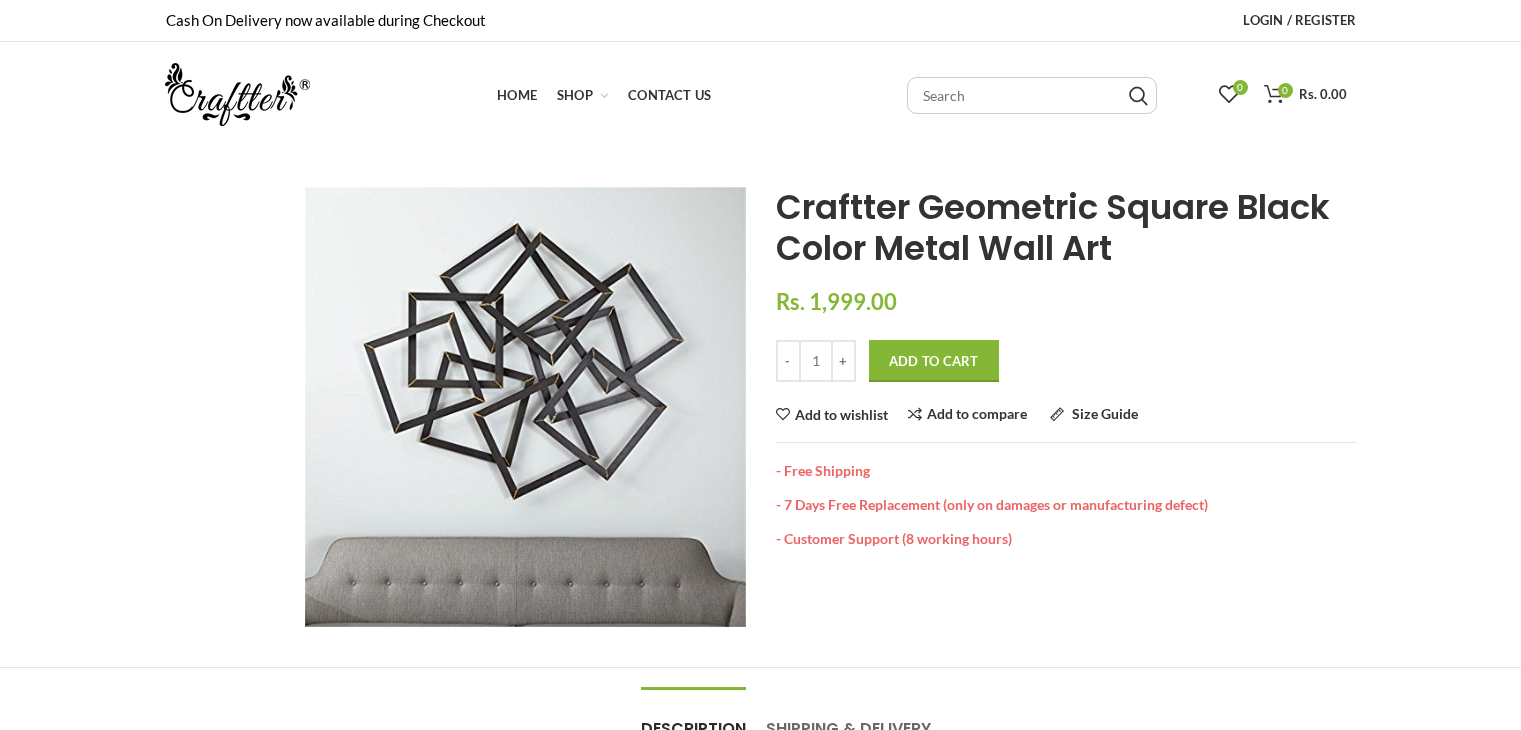 scroll, scrollTop: 0, scrollLeft: 0, axis: both 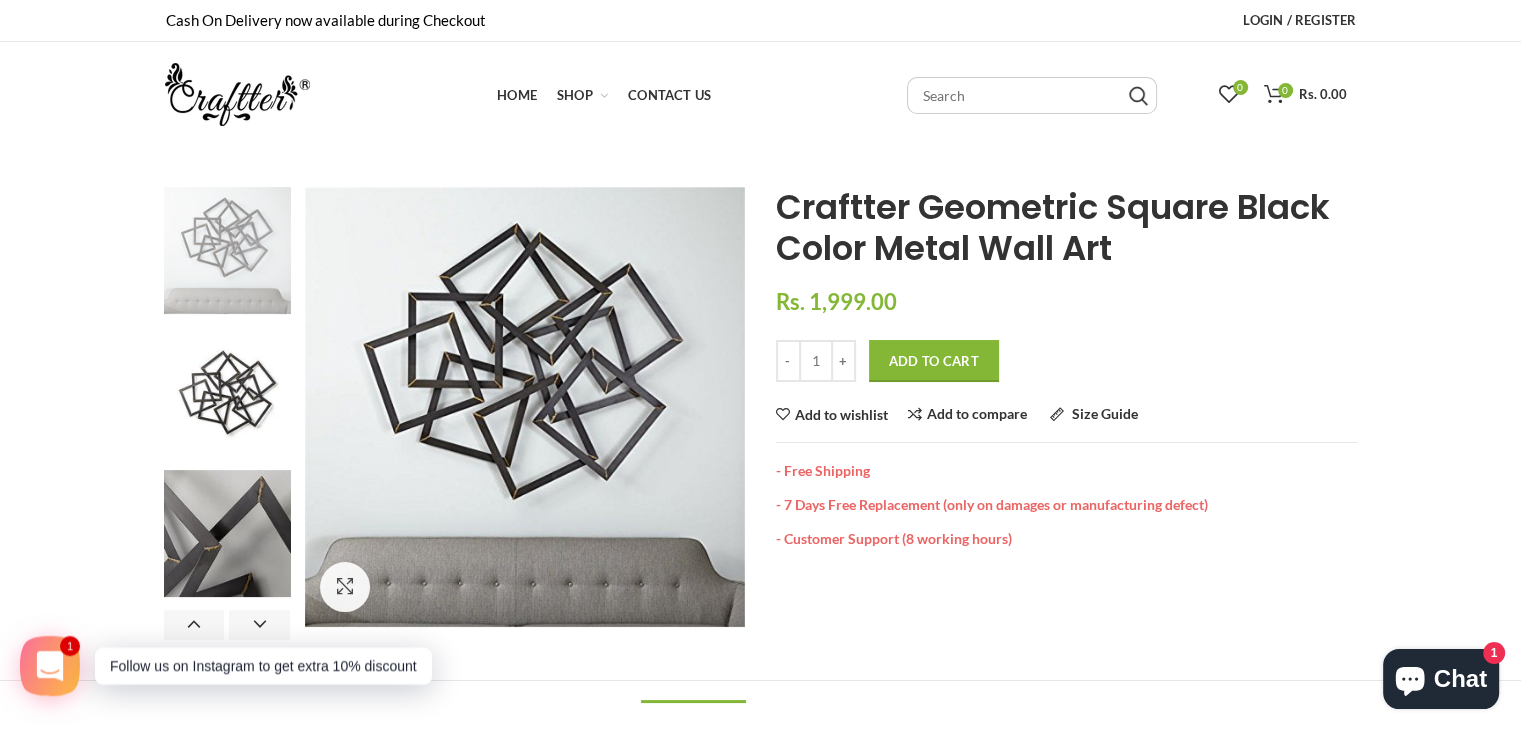 click on "Add to Cart" at bounding box center [934, 361] 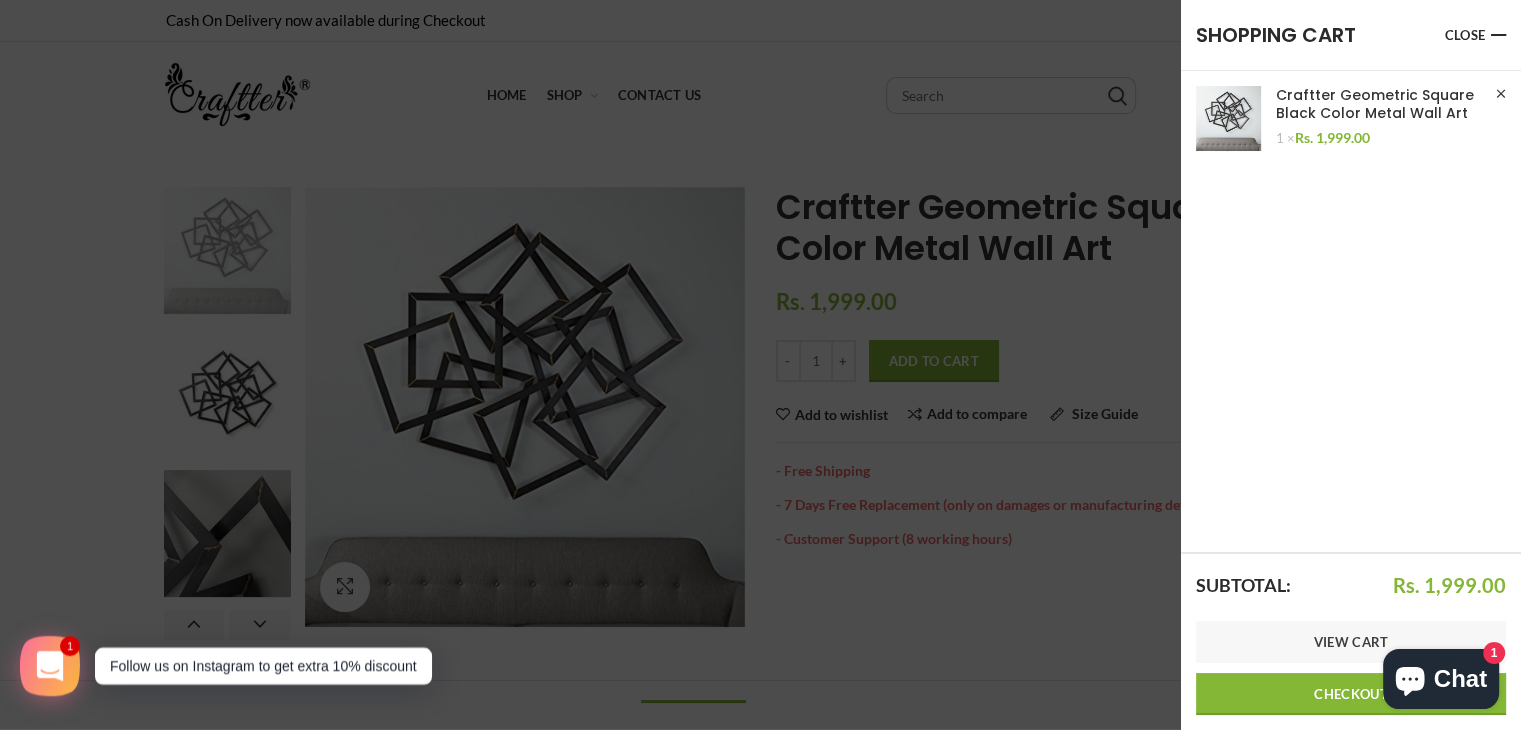 click on "Chat" at bounding box center (1460, 679) 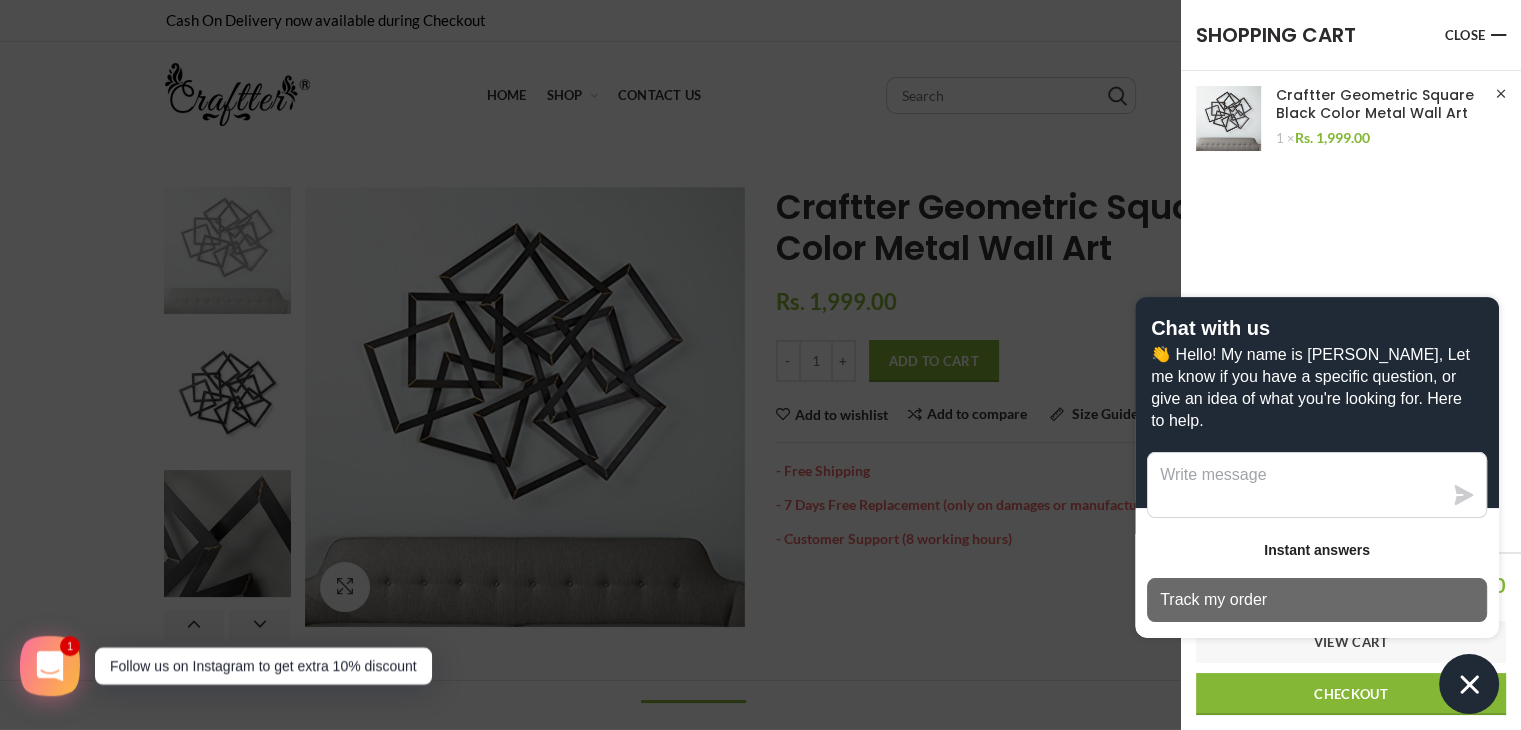 click on "Track my order" at bounding box center [1213, 600] 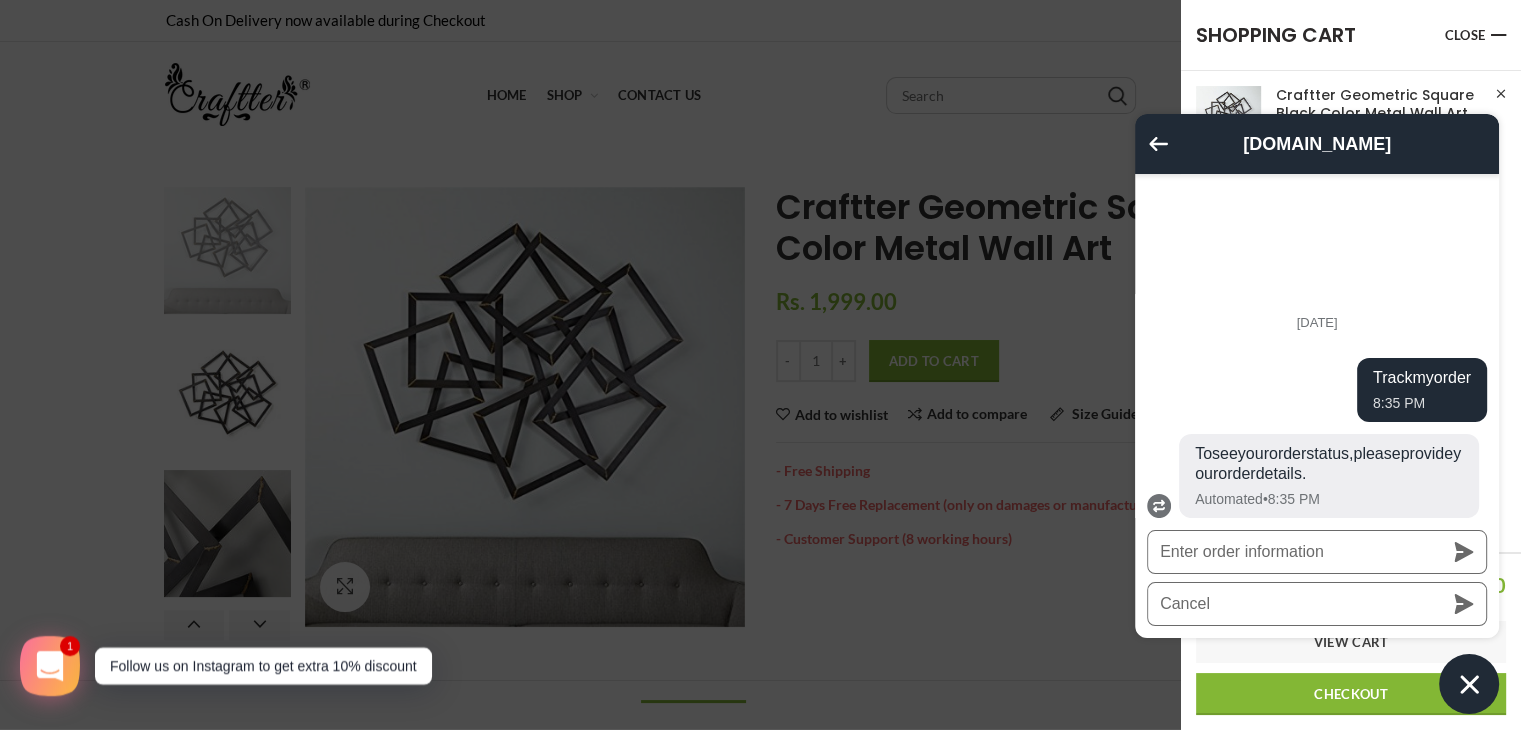scroll, scrollTop: 91, scrollLeft: 0, axis: vertical 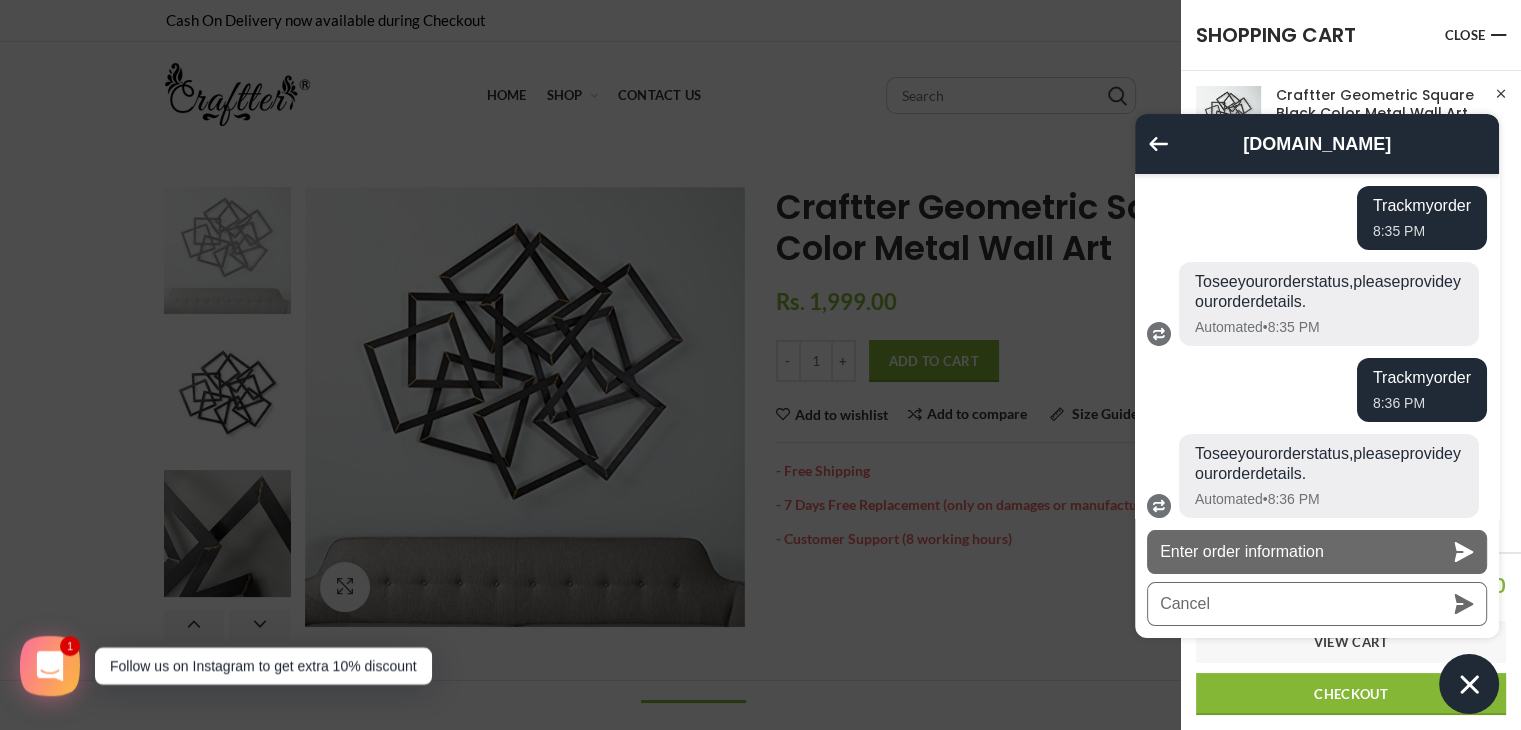 click on "Enter order information" at bounding box center (1317, 552) 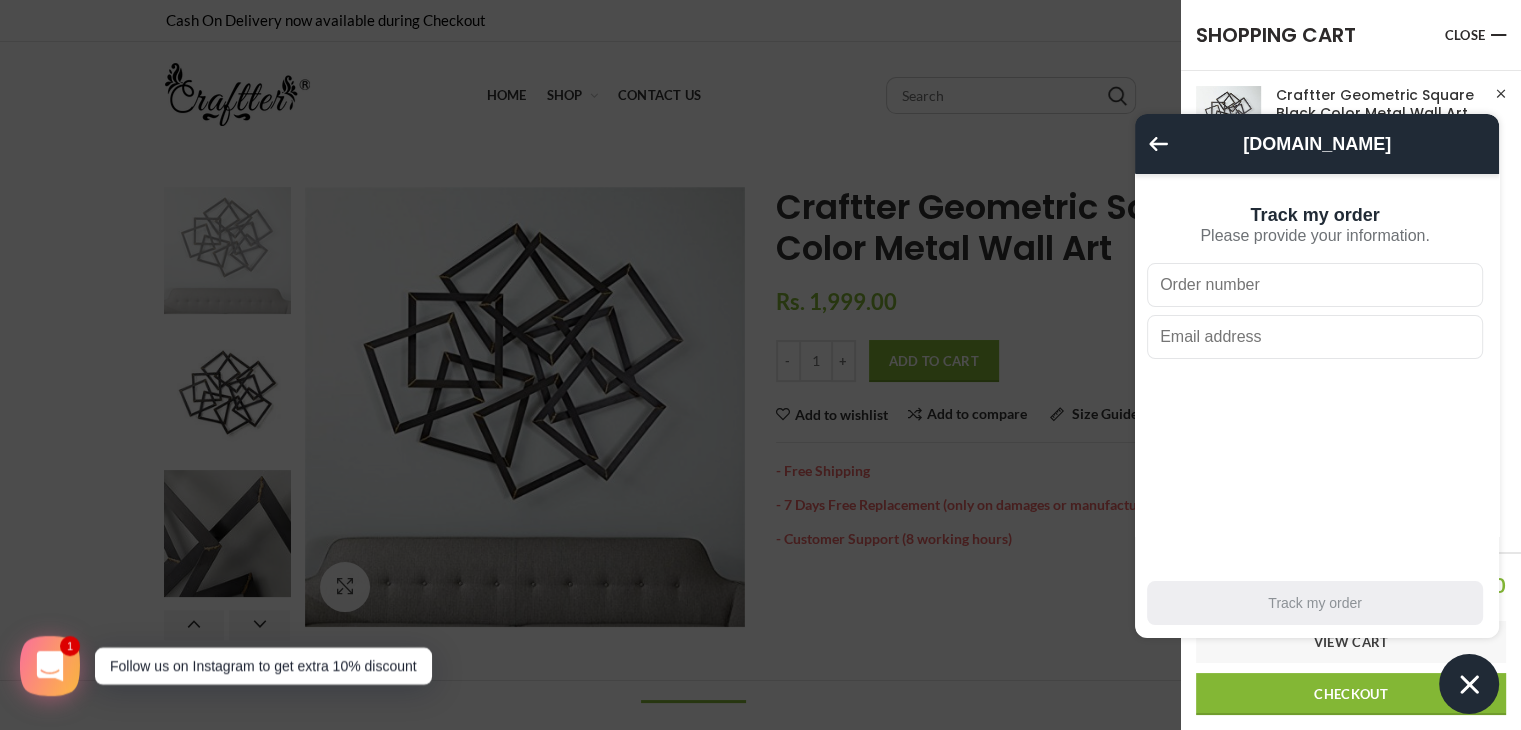 scroll, scrollTop: 73, scrollLeft: 0, axis: vertical 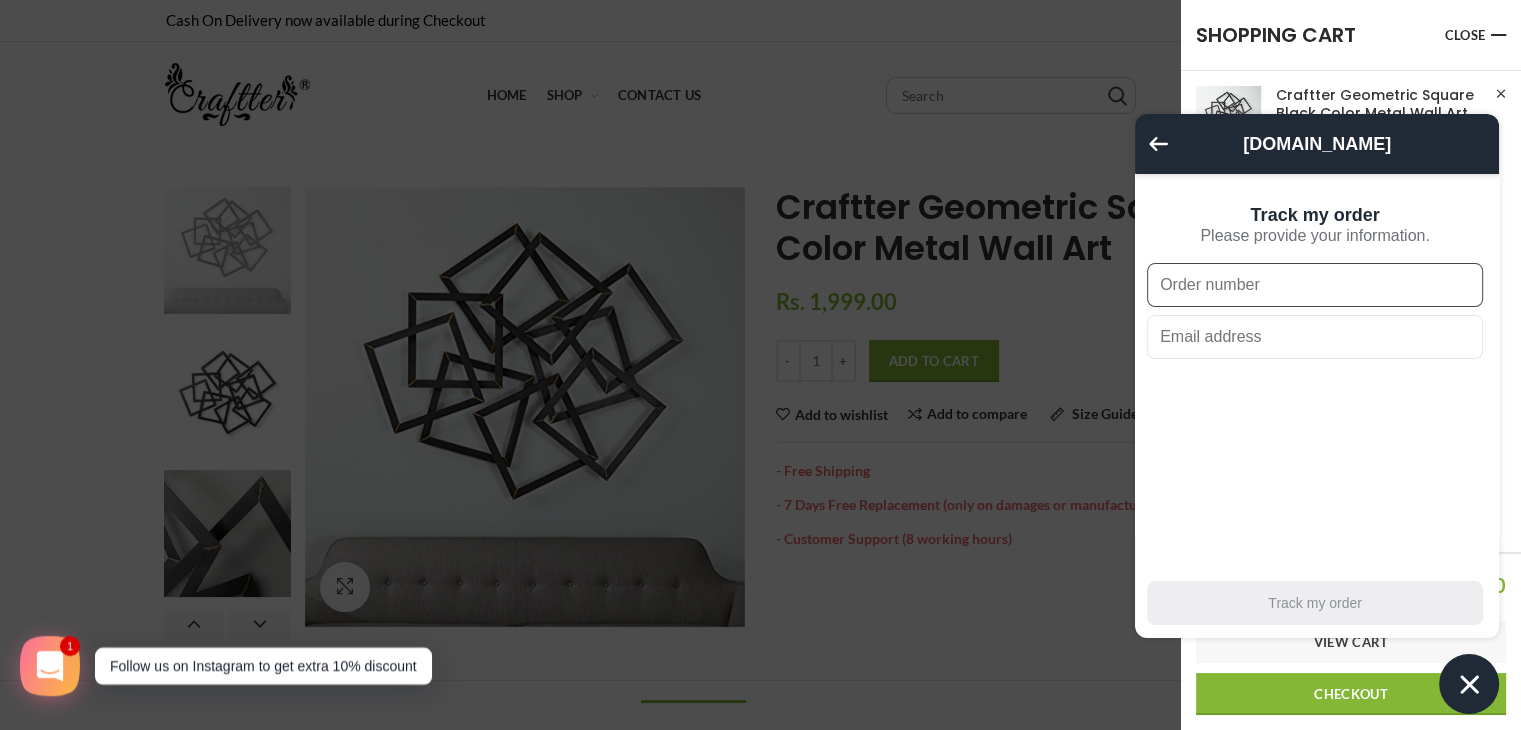 click at bounding box center [1315, 285] 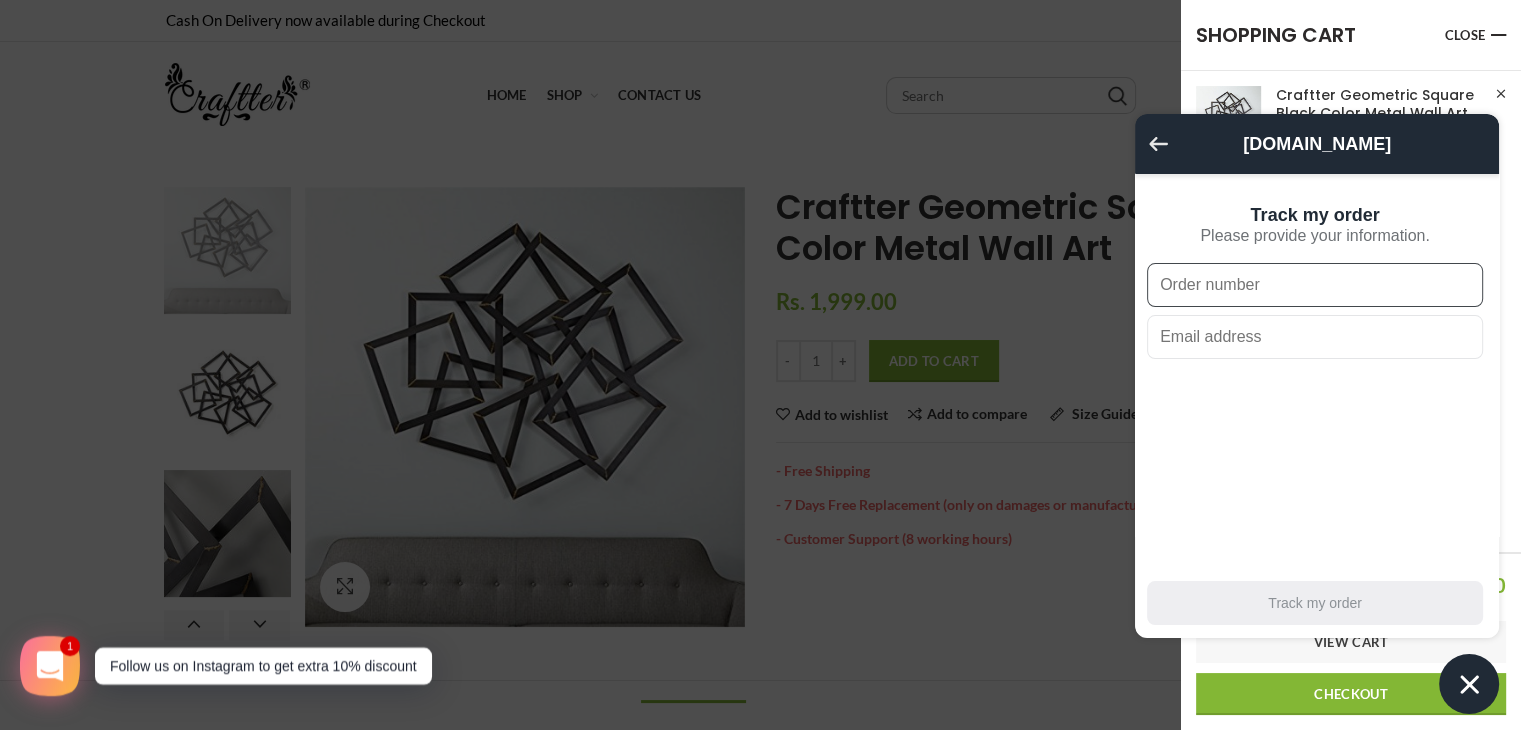 click 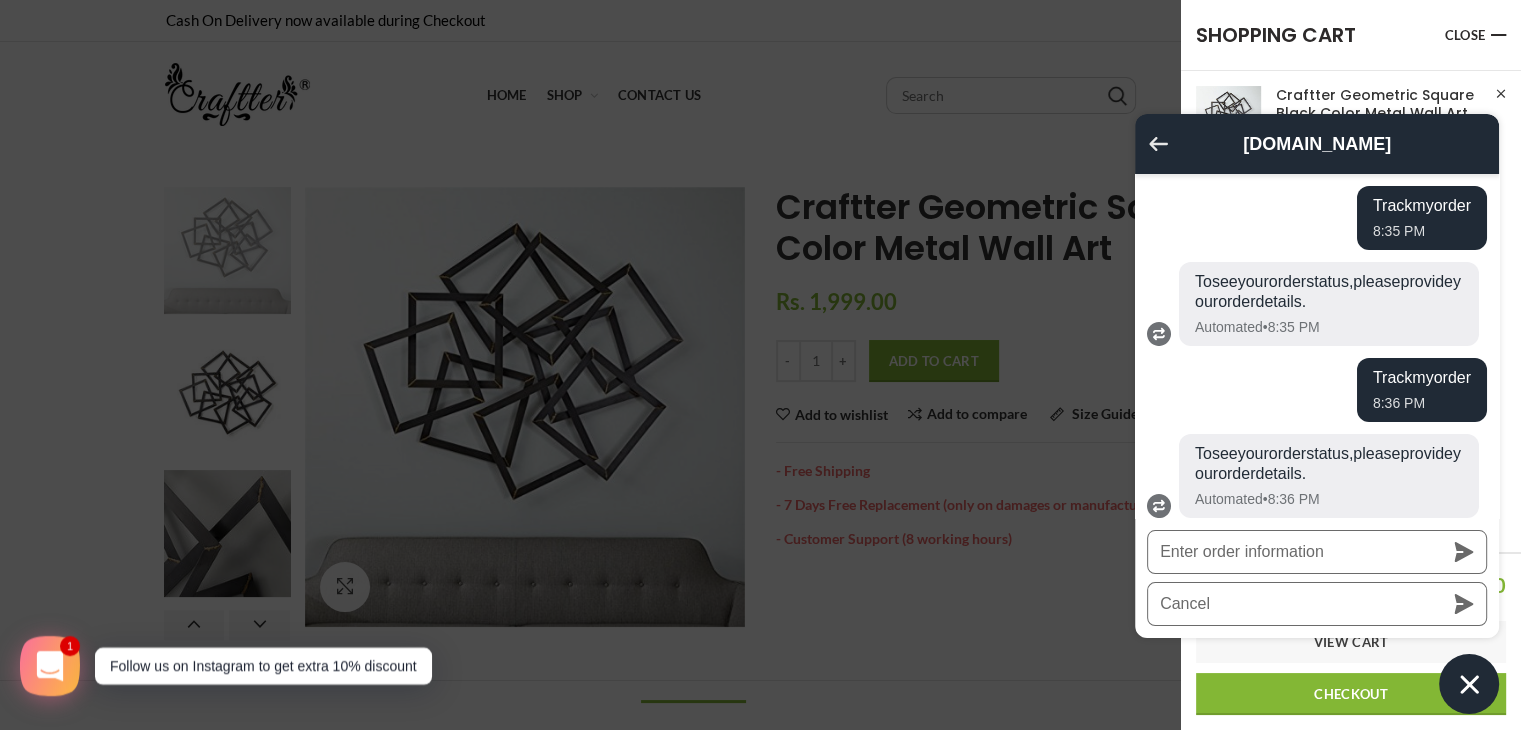 click 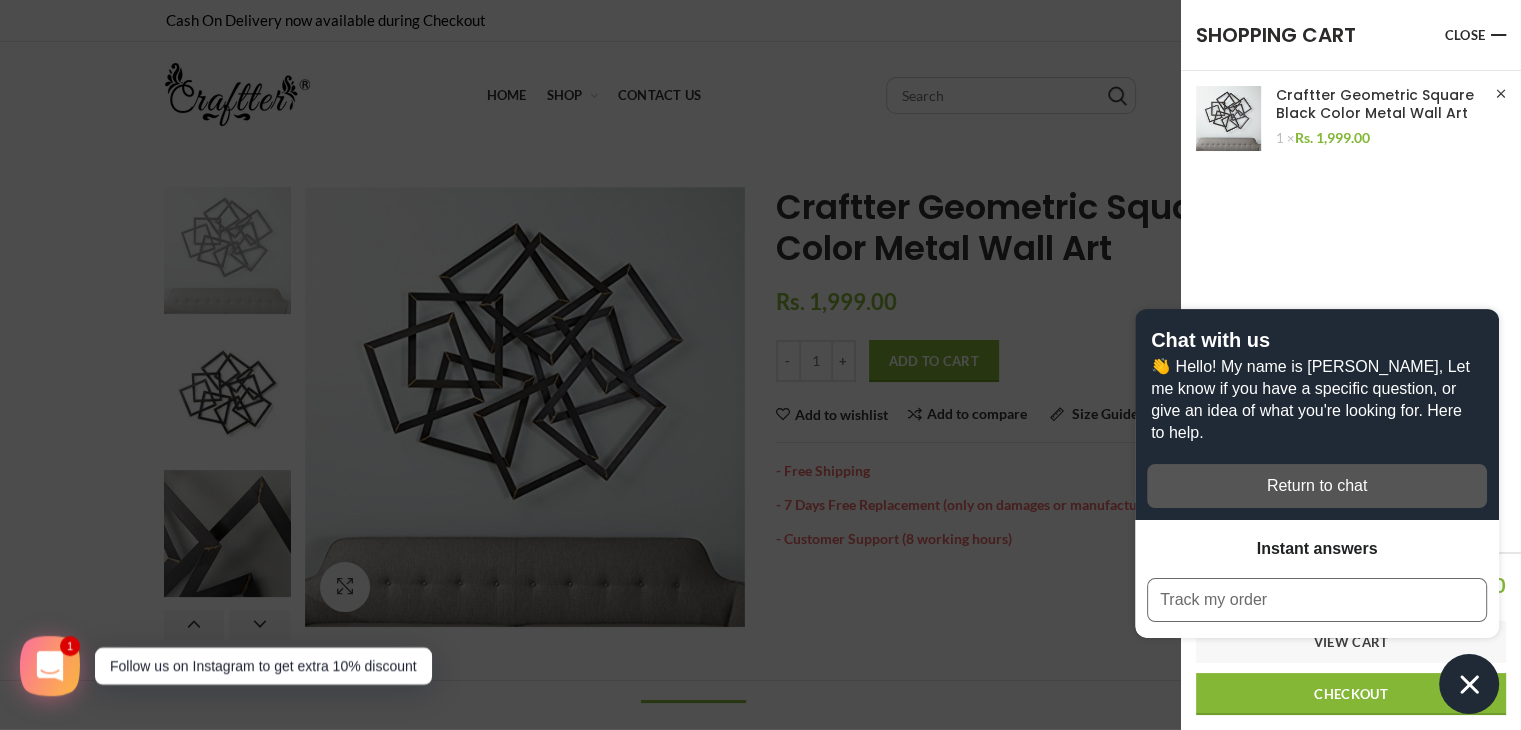 click on "Chat with us 👋 Hello! My name is Tapaswini, Let me know if you have a specific question, or give an idea of what you're looking for. Here to help. Return to chat Instant answers Track my order" at bounding box center (1317, 511) 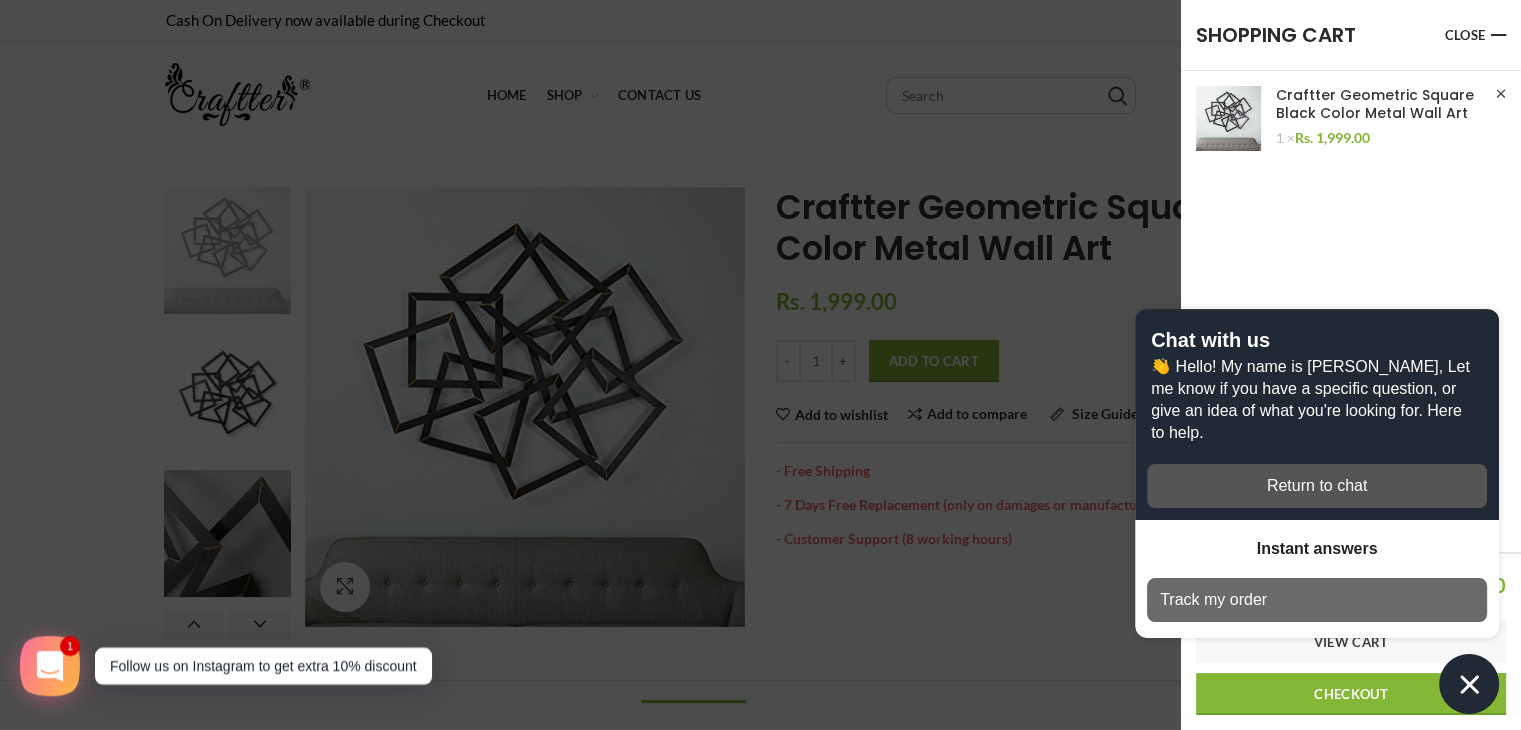 click on "Track my order" at bounding box center (1213, 600) 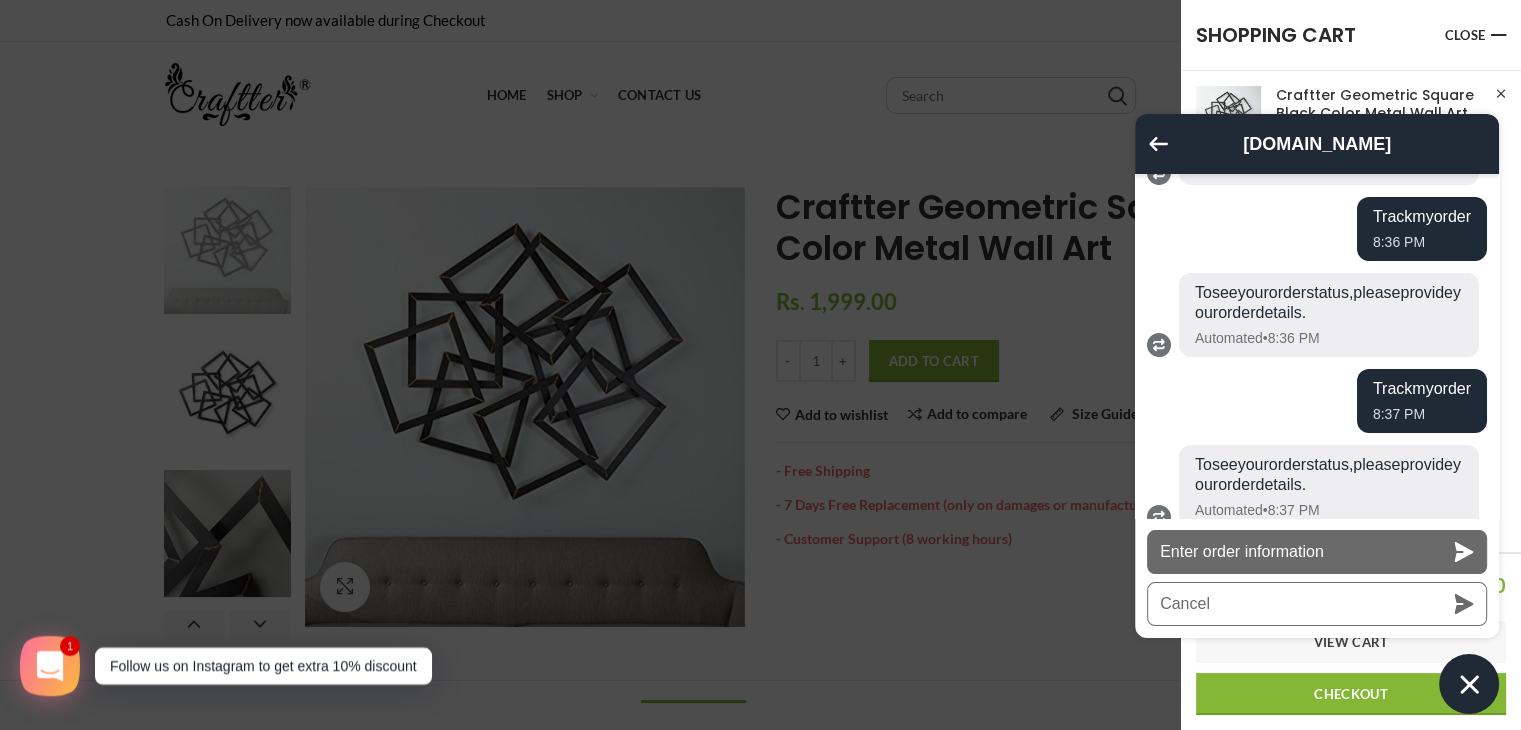 scroll, scrollTop: 283, scrollLeft: 0, axis: vertical 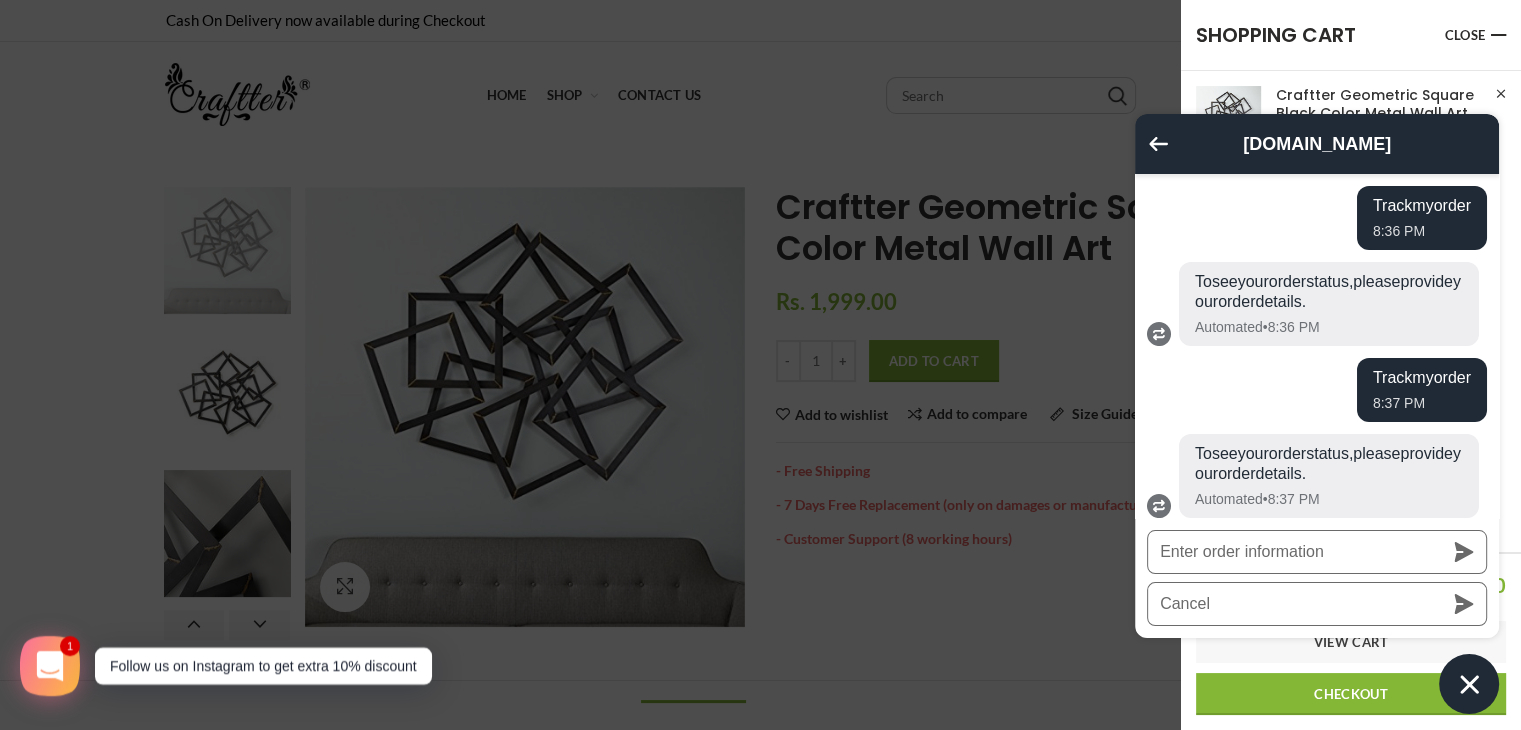 click on "Automated  •  8:37 PM" at bounding box center (1329, 499) 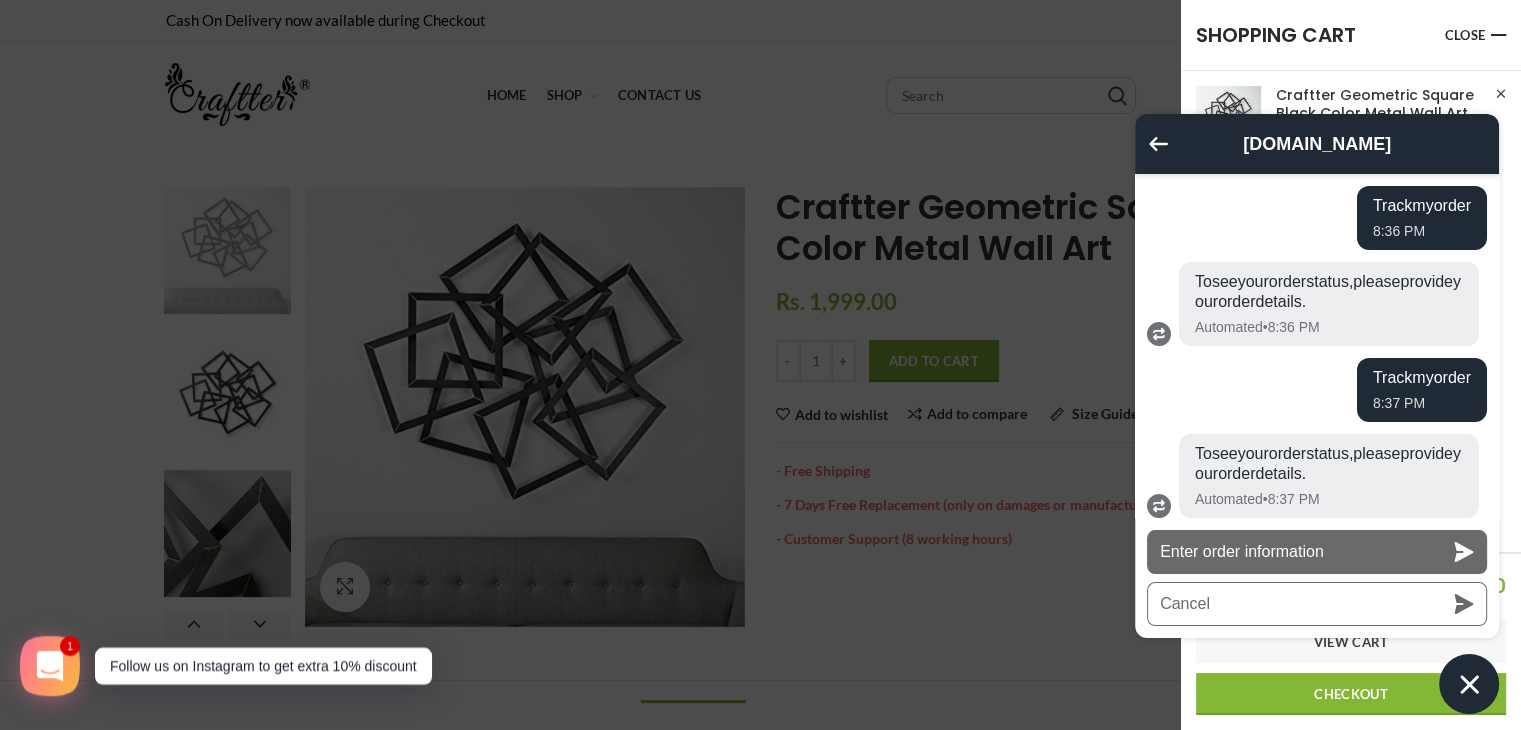 click on "Enter order information" at bounding box center [1317, 552] 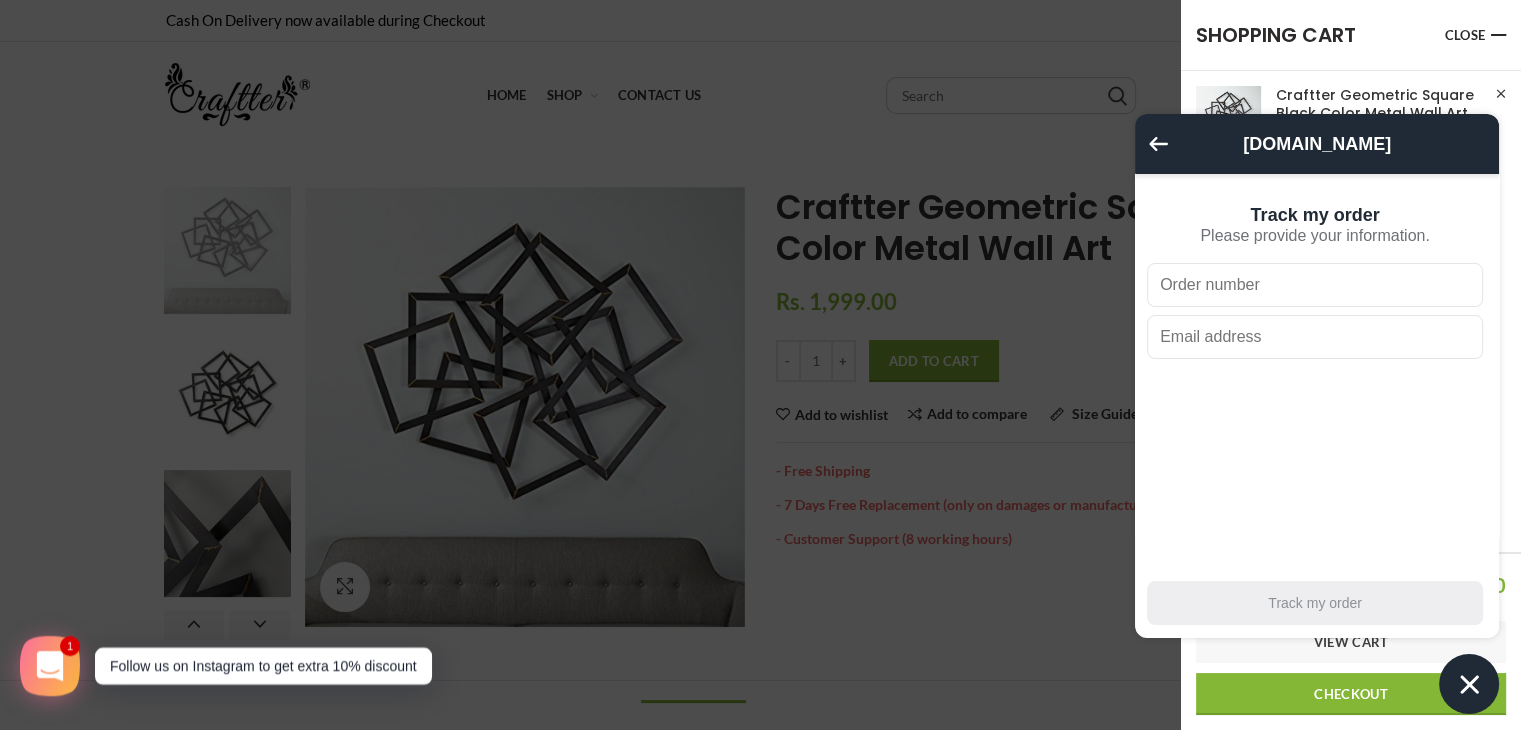 scroll, scrollTop: 457, scrollLeft: 0, axis: vertical 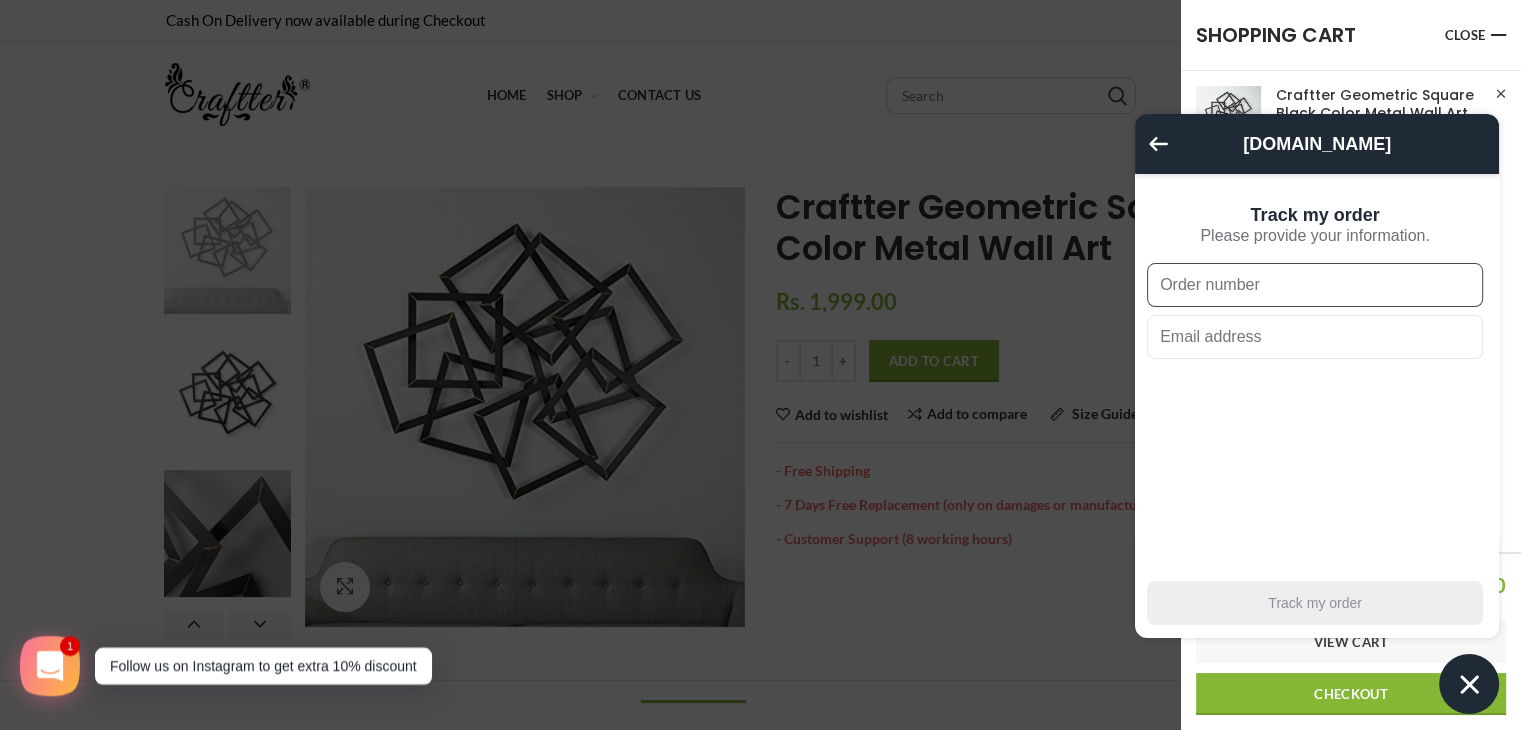 click at bounding box center (1315, 285) 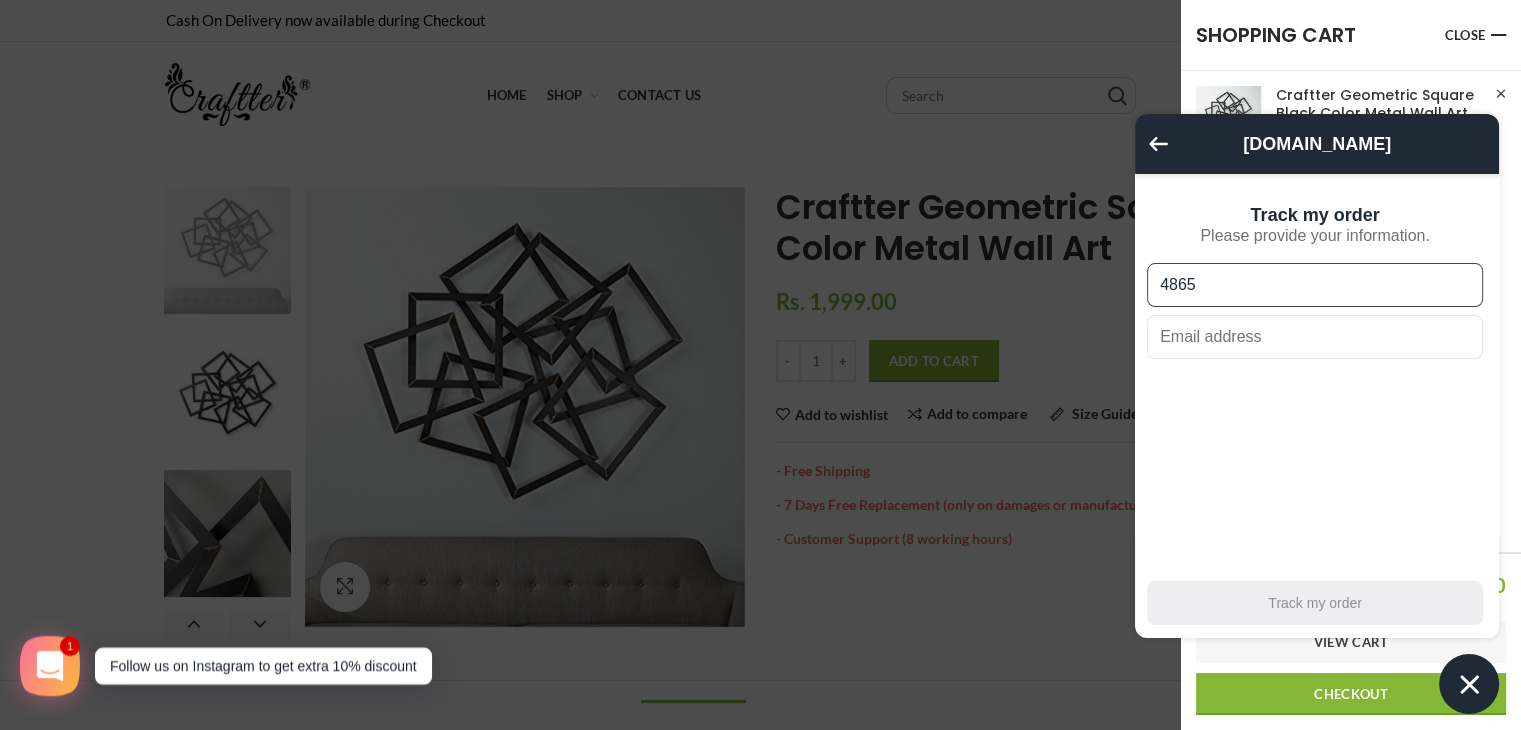 click on "4865" at bounding box center (1315, 285) 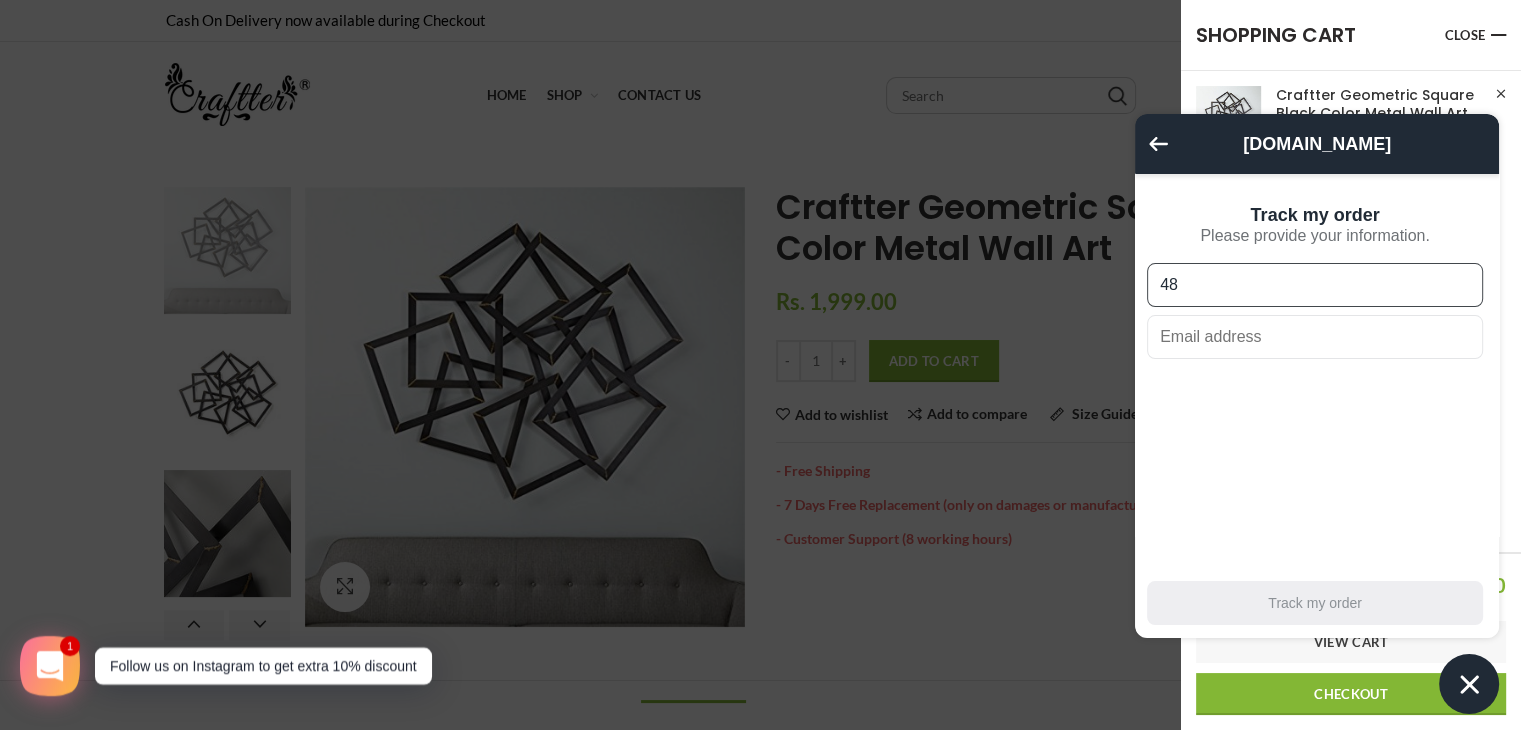 type on "4" 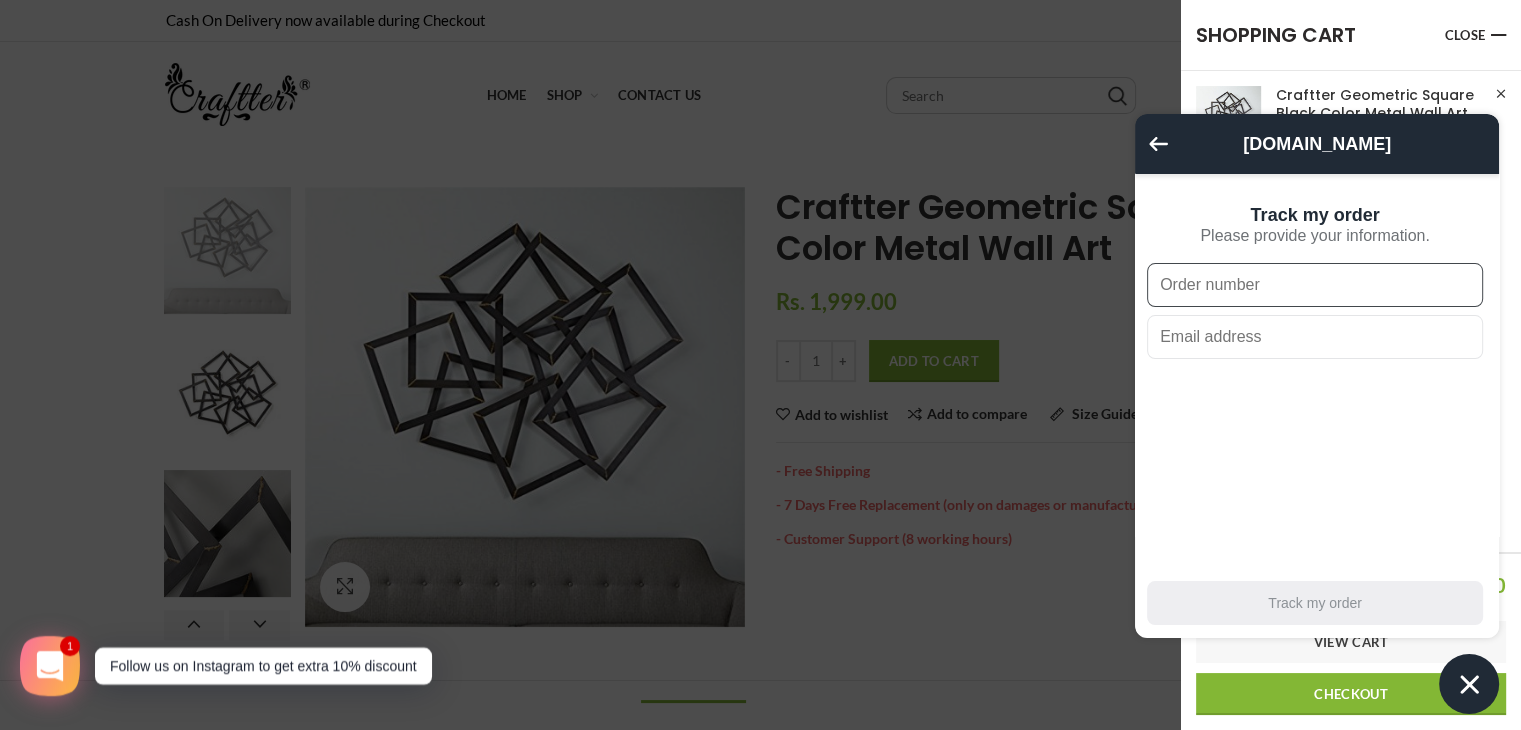 type 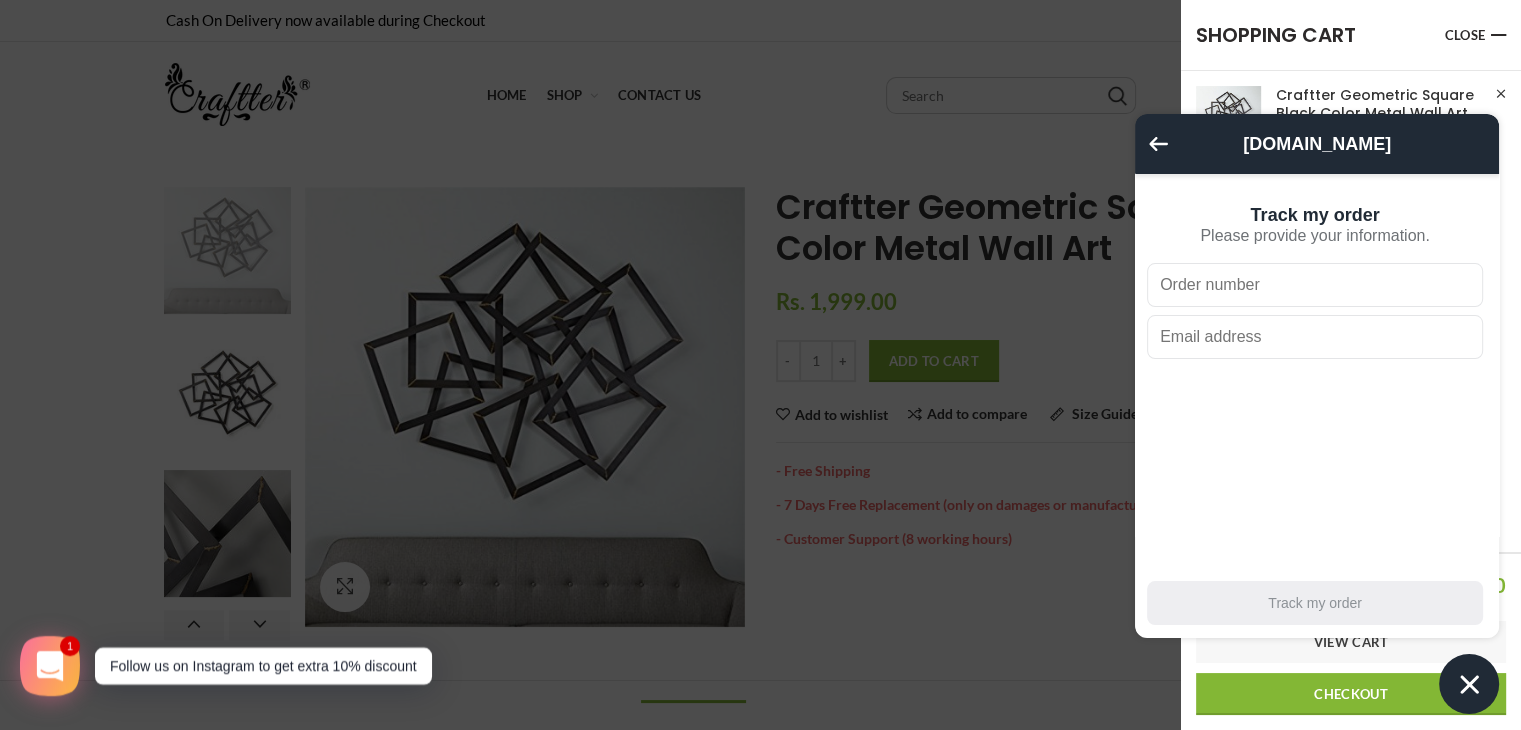 click at bounding box center [760, 365] 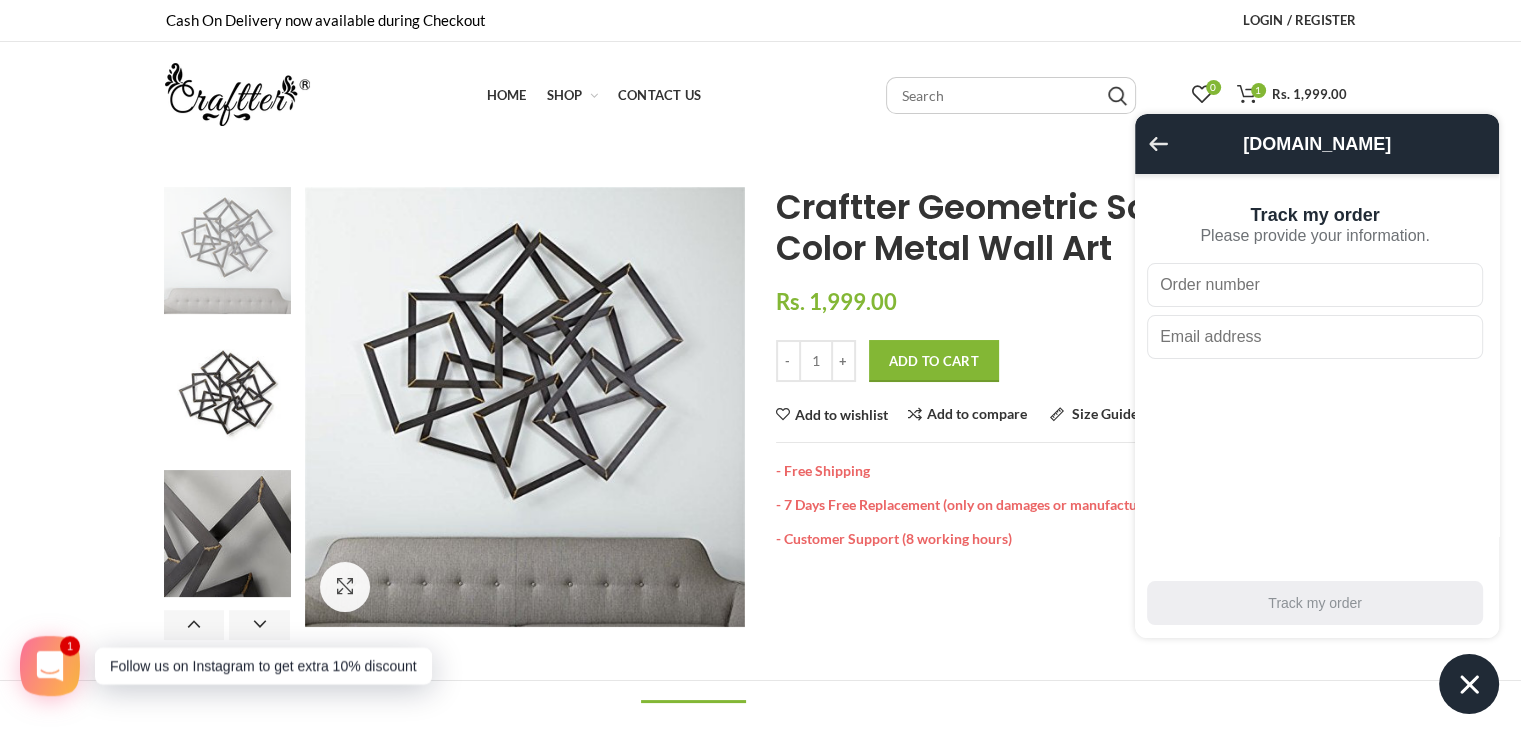 click 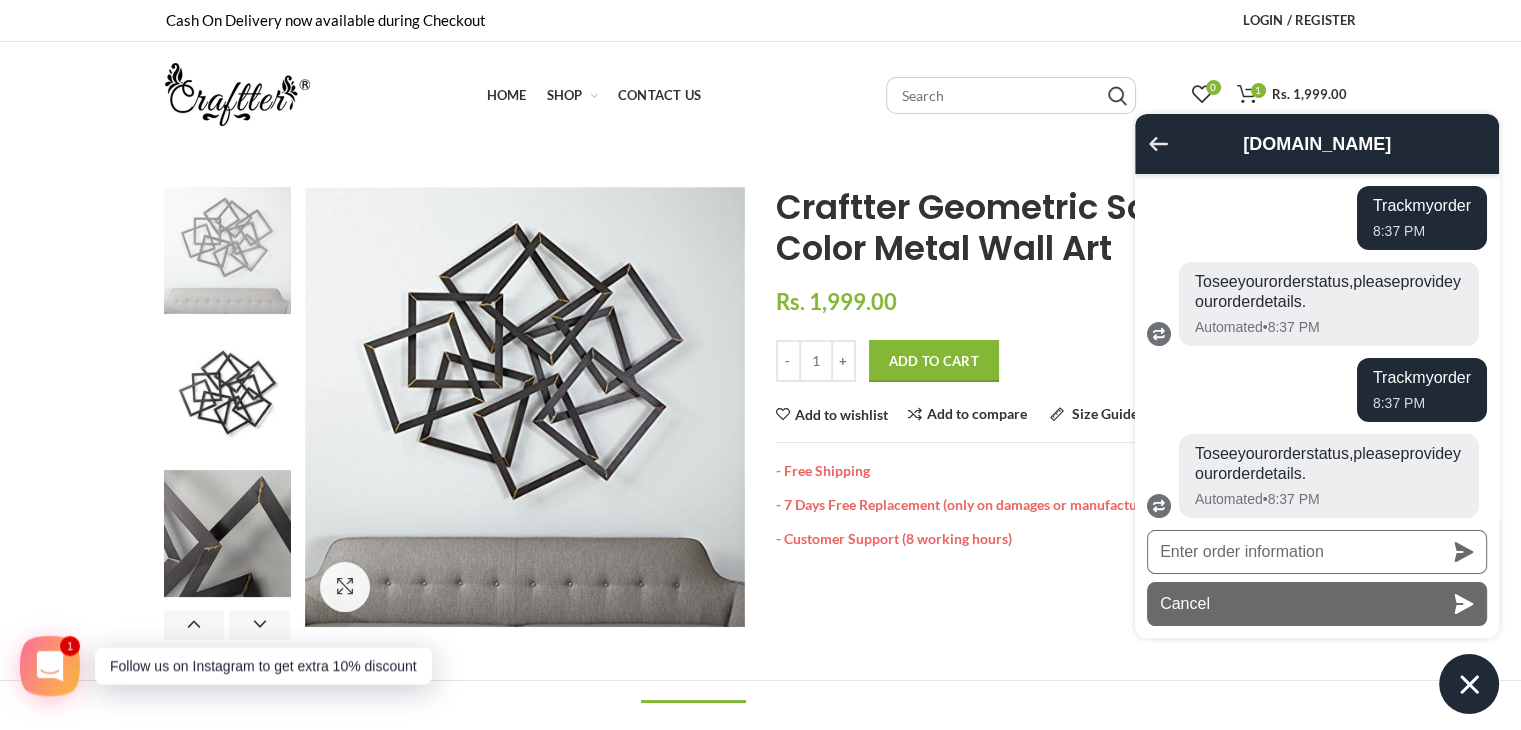 click on "Cancel" at bounding box center (1317, 604) 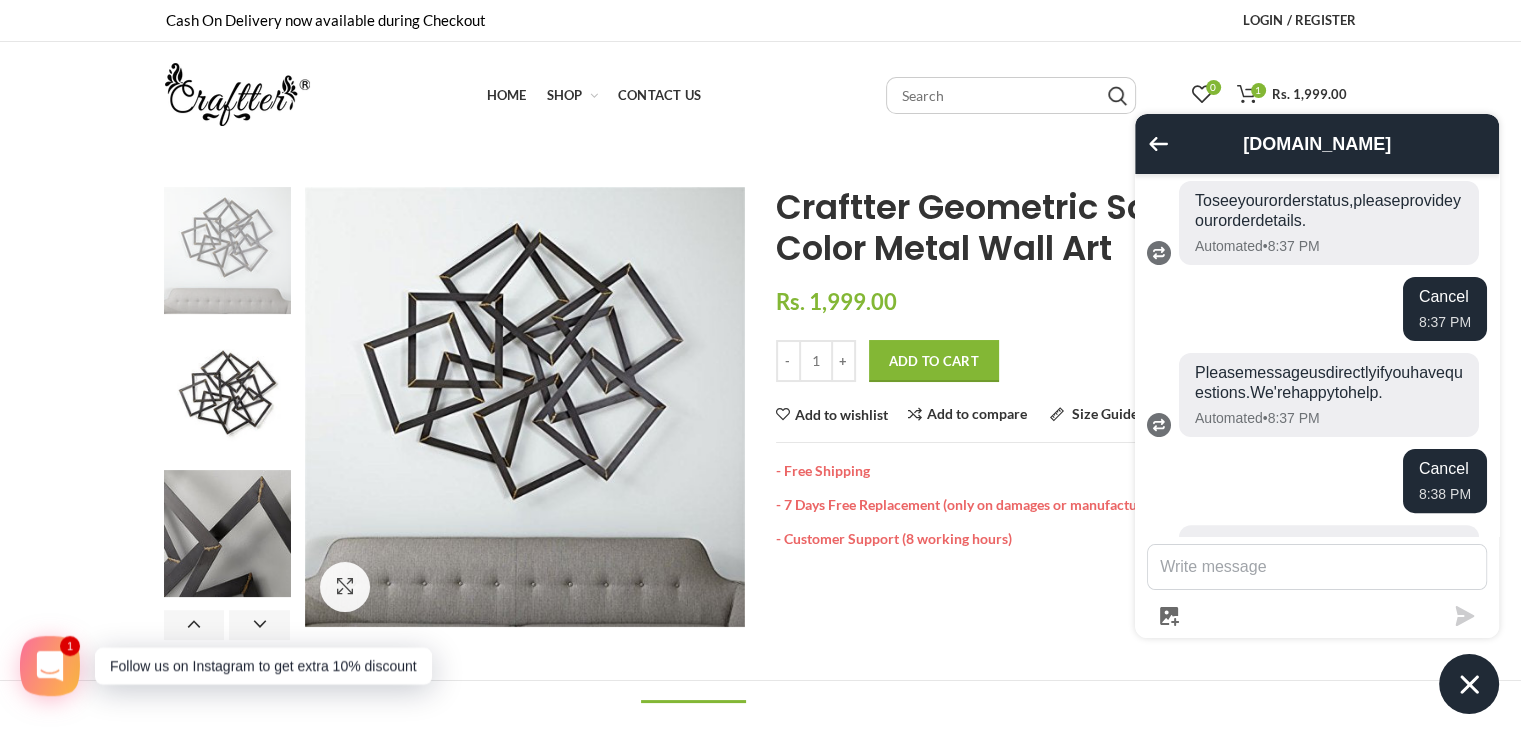 scroll, scrollTop: 841, scrollLeft: 0, axis: vertical 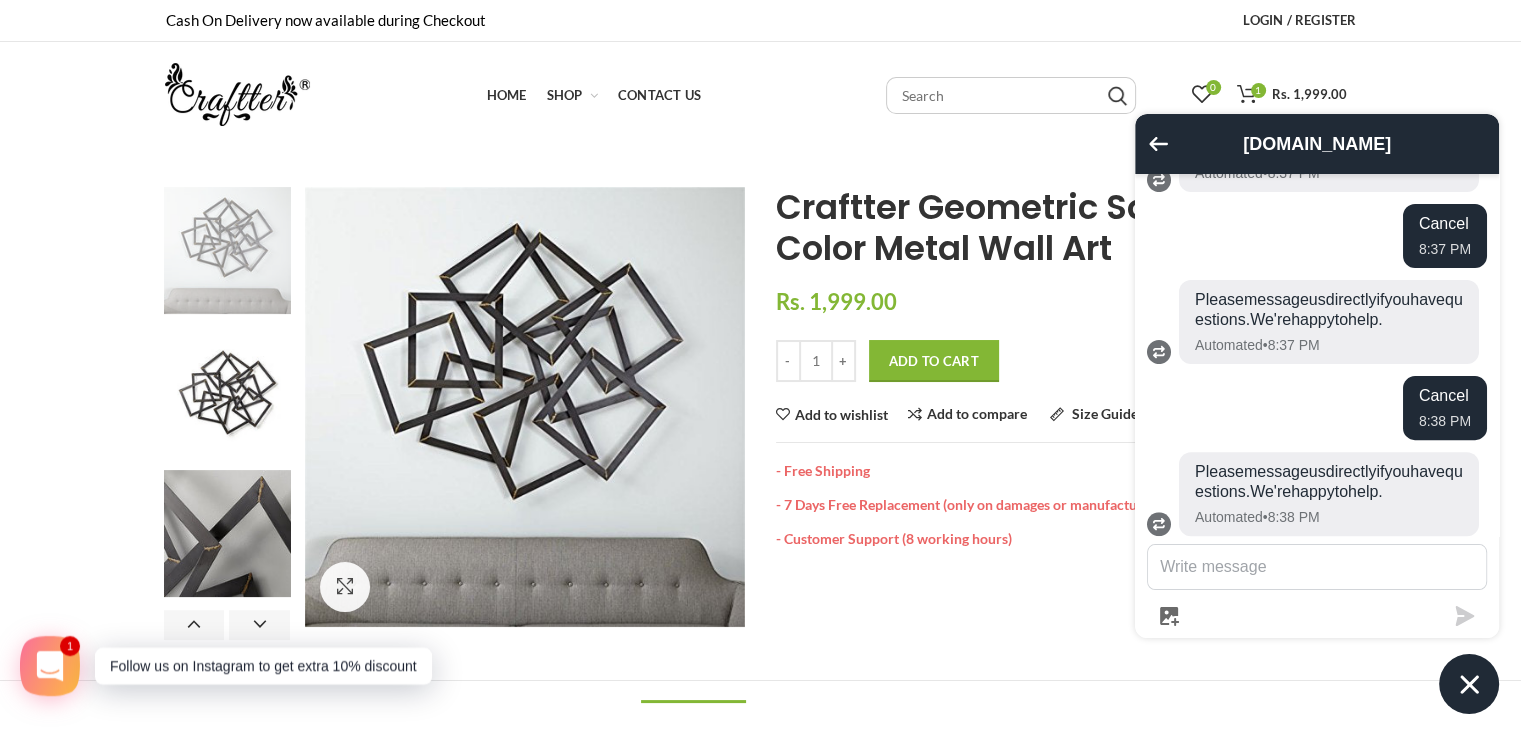 click on "Add to Cart" at bounding box center [934, 361] 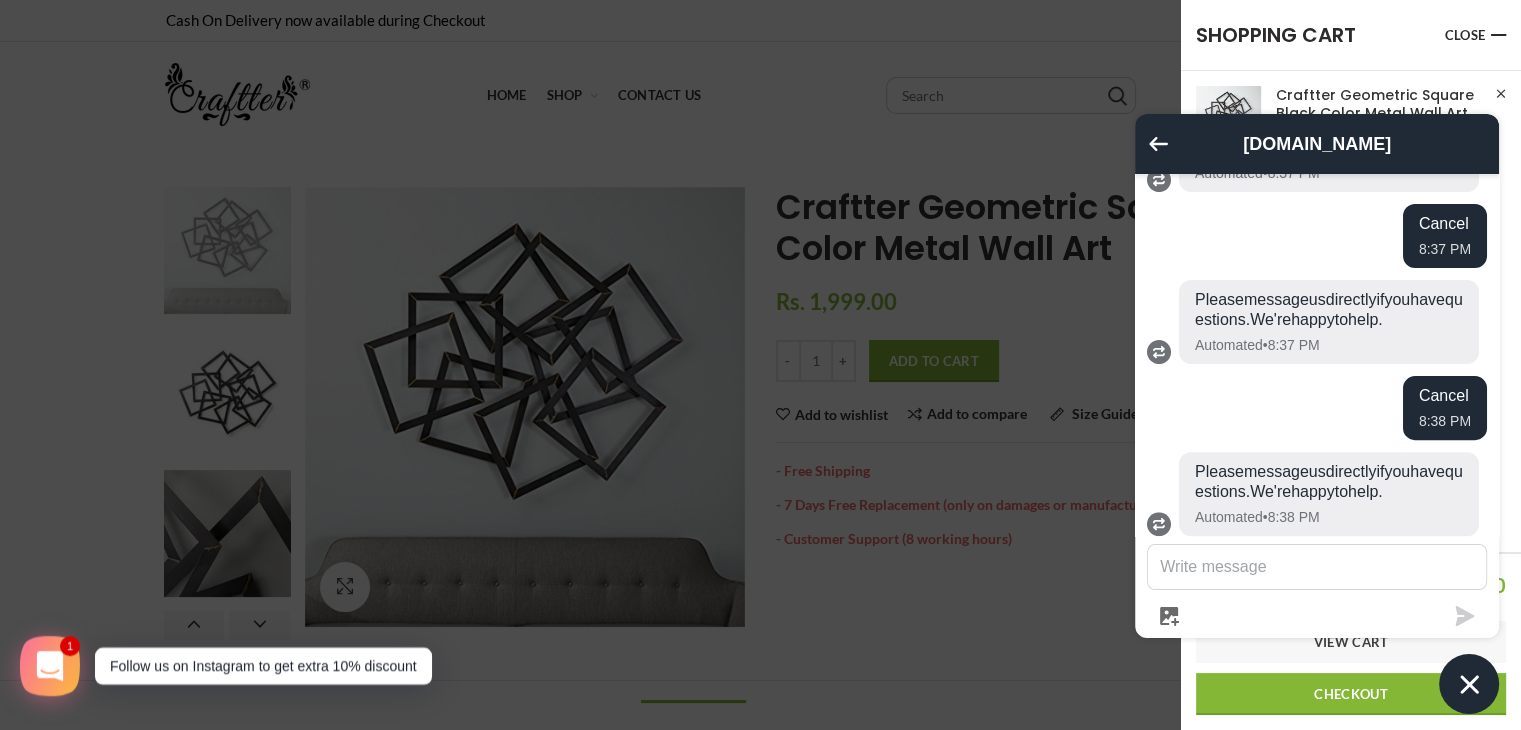 click 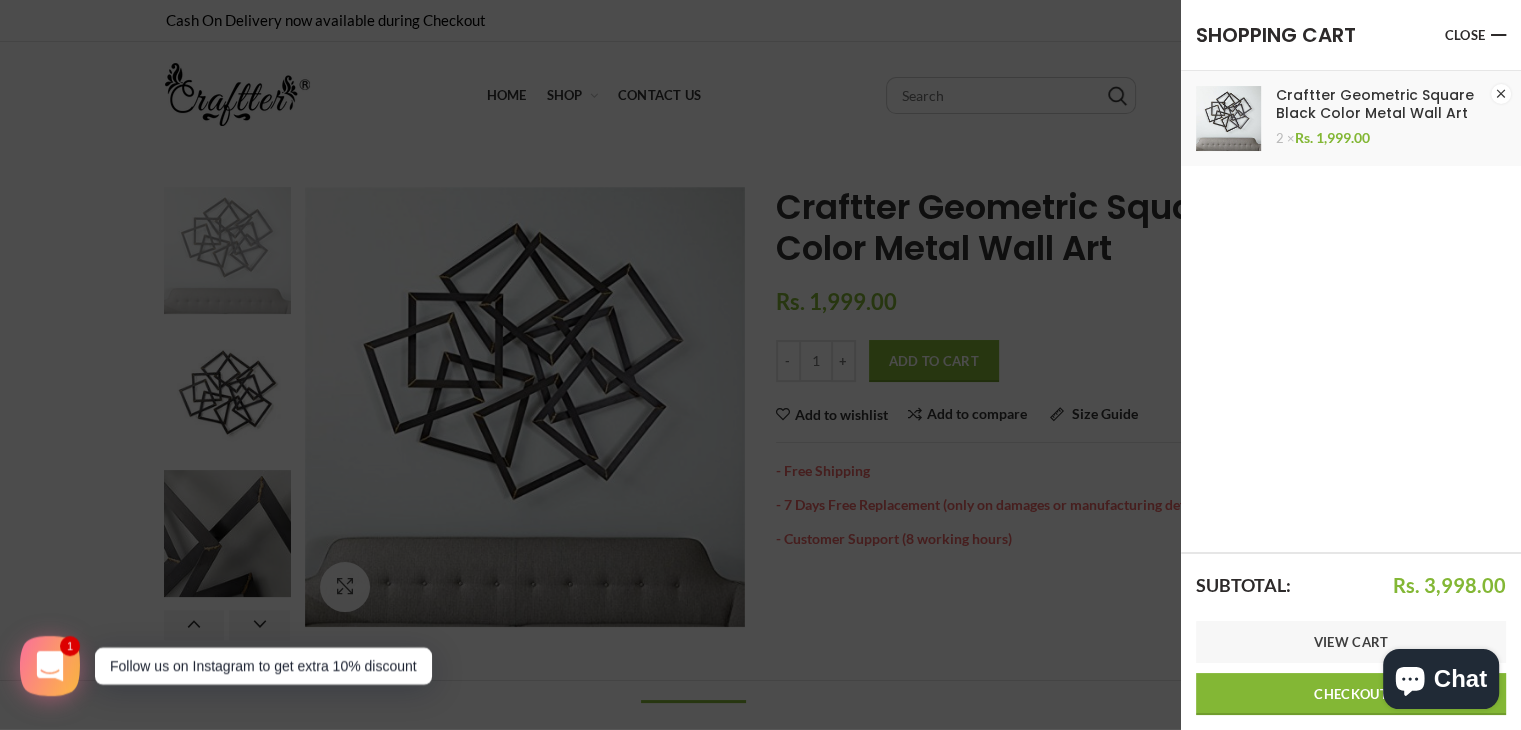 click on "×" at bounding box center (1501, 94) 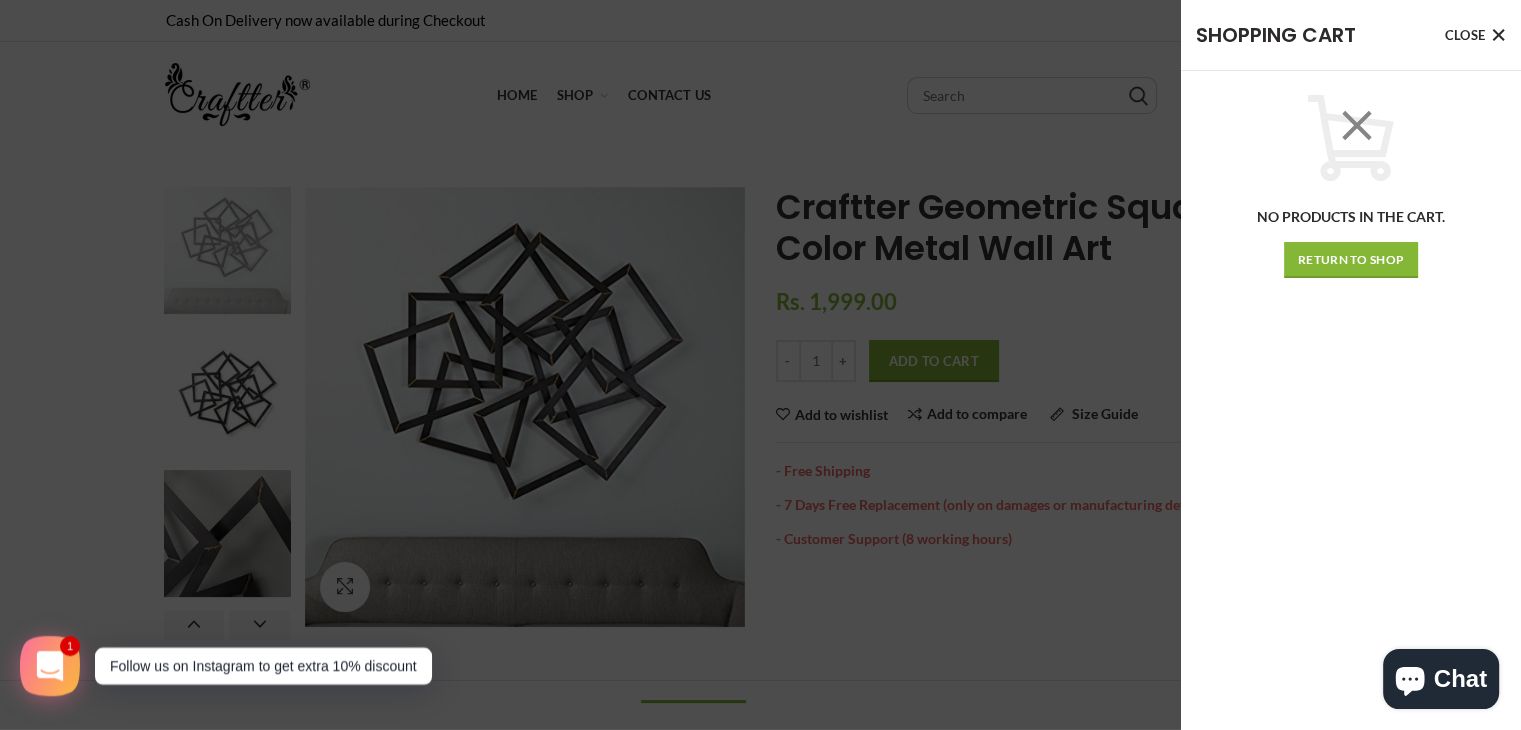click on "Close" at bounding box center [1476, 35] 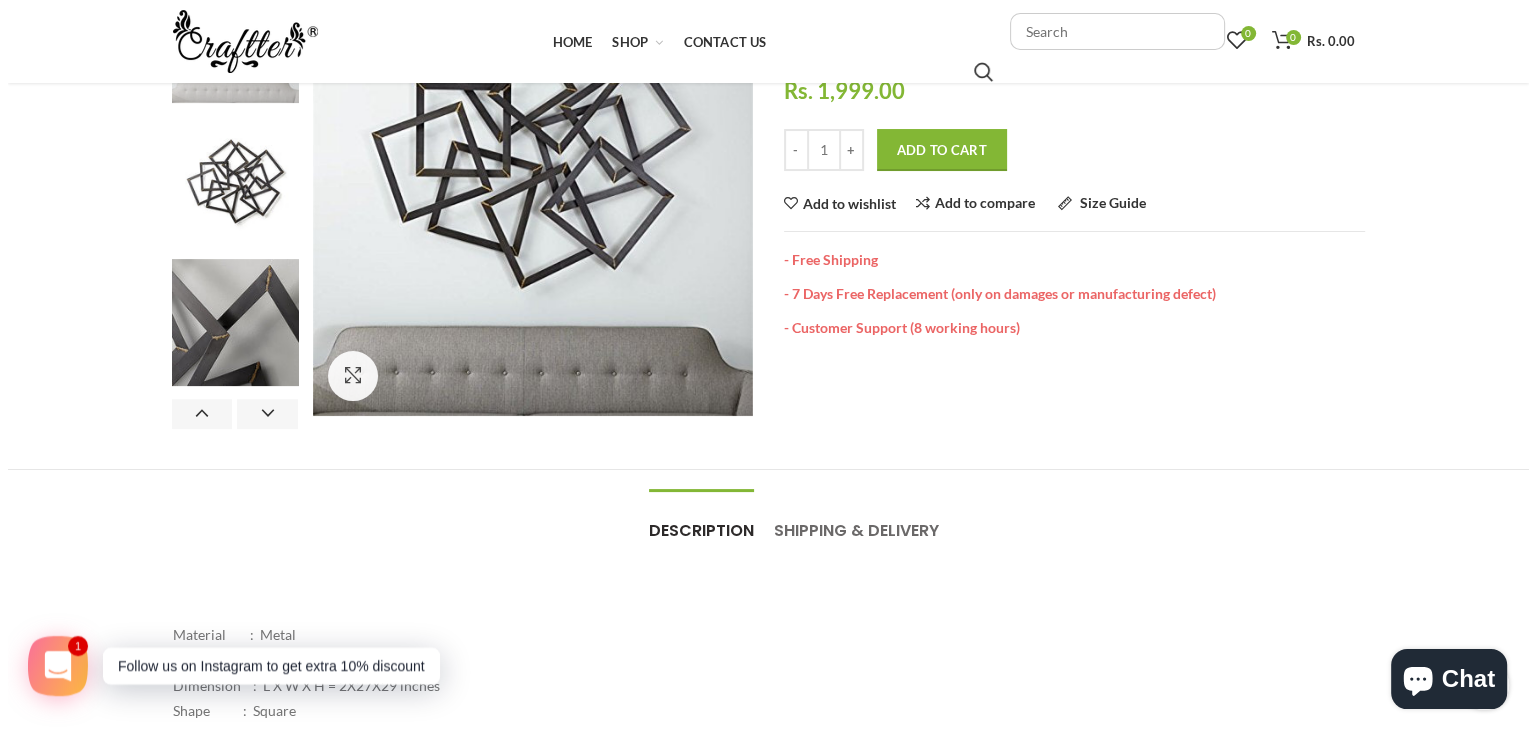 scroll, scrollTop: 0, scrollLeft: 0, axis: both 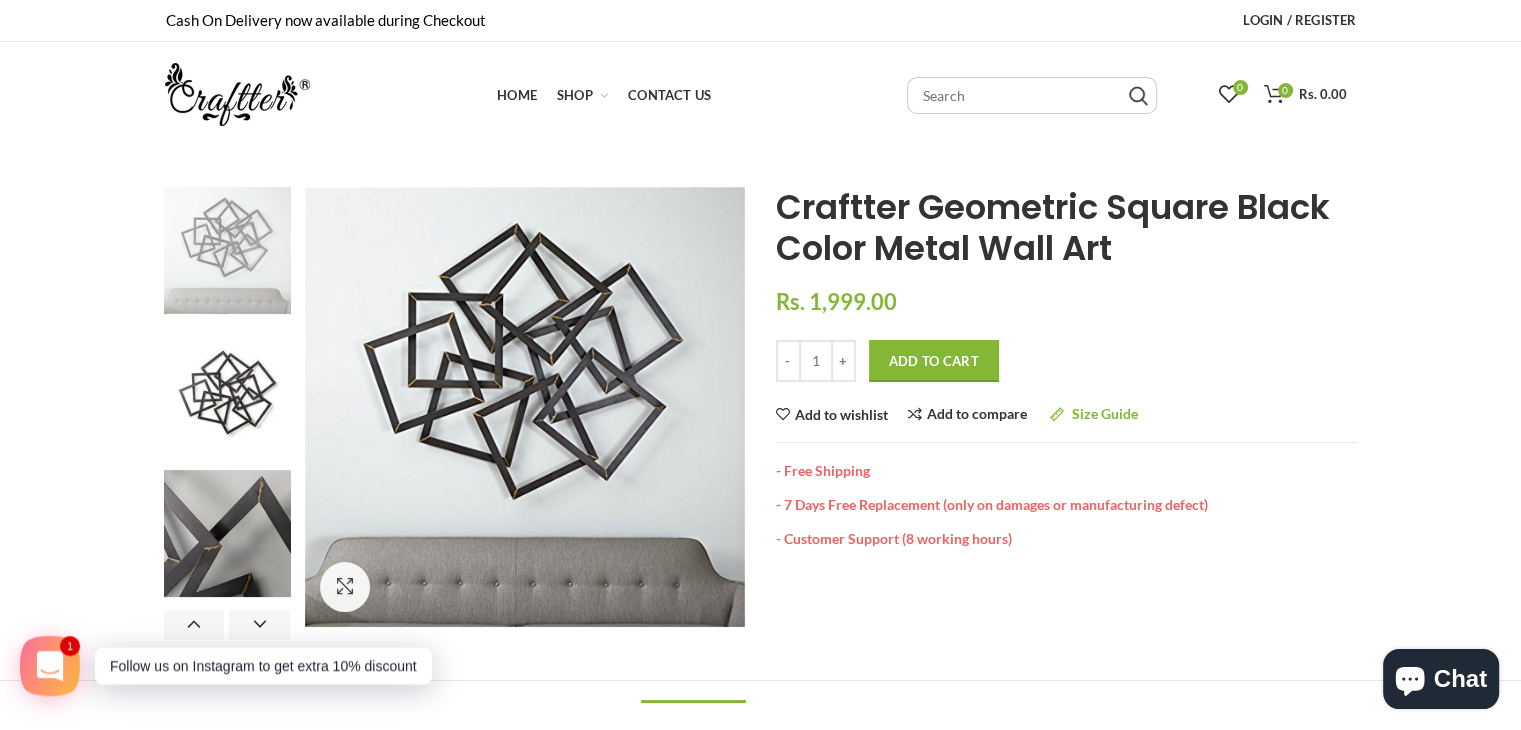 click on "Size Guide" at bounding box center [1105, 413] 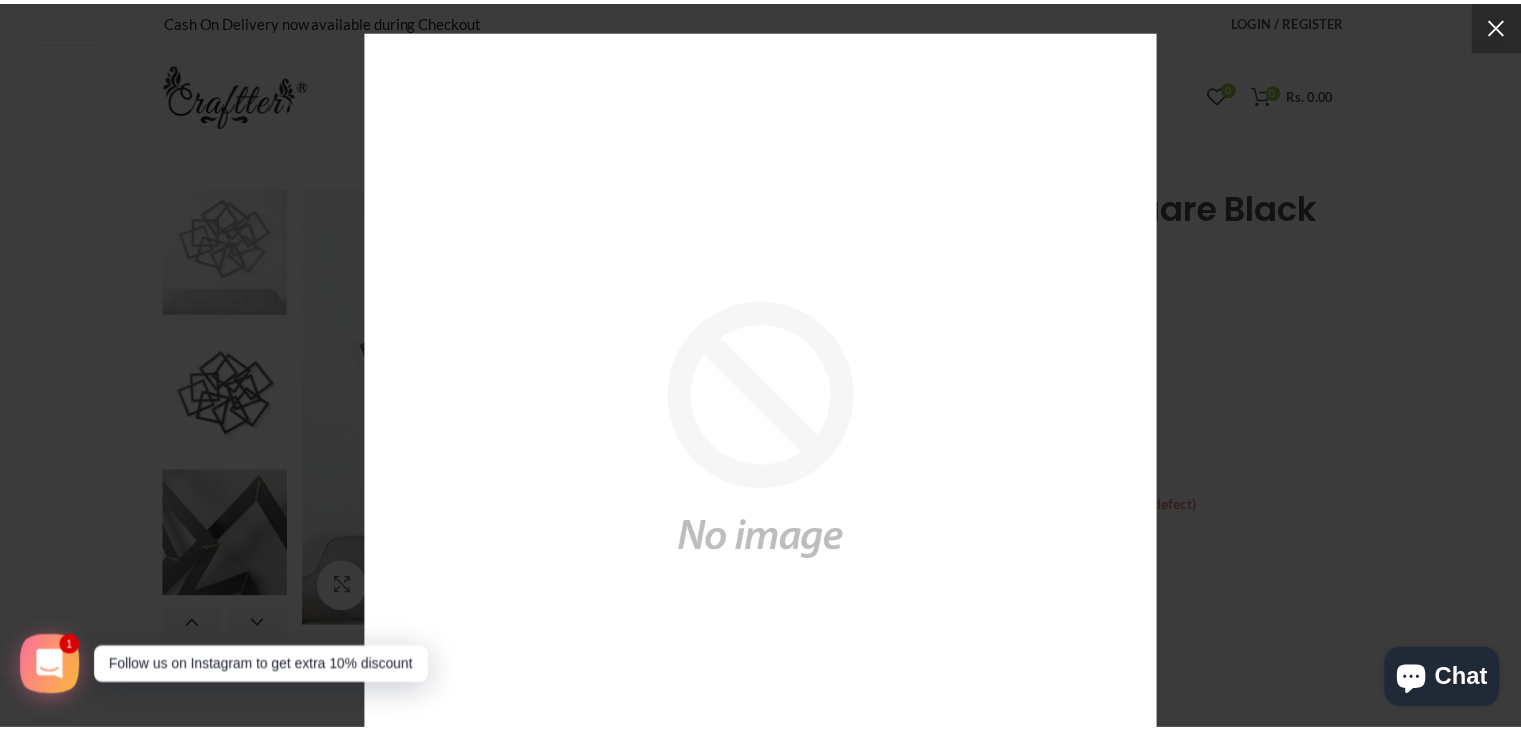 scroll, scrollTop: 0, scrollLeft: 0, axis: both 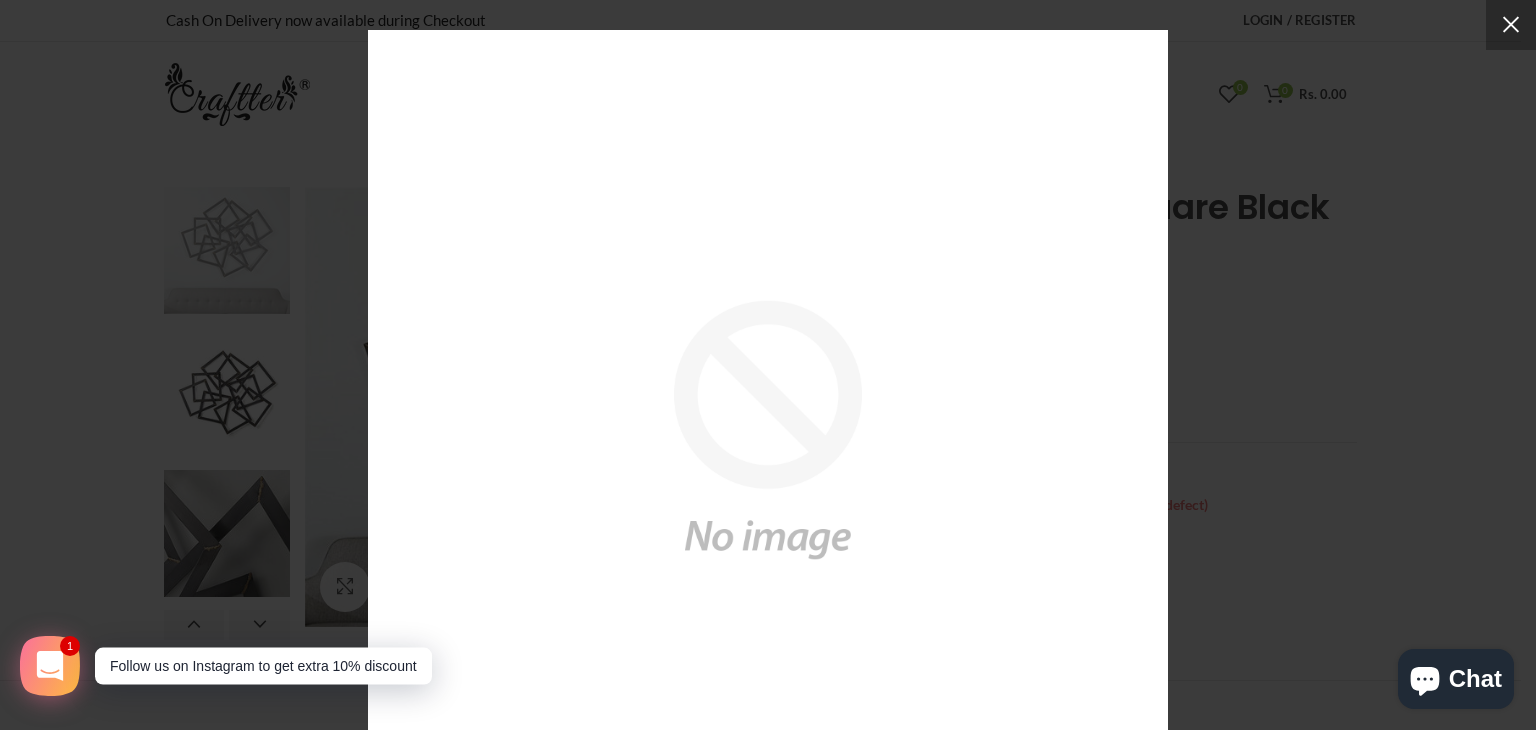 drag, startPoint x: 1358, startPoint y: 271, endPoint x: 1360, endPoint y: 252, distance: 19.104973 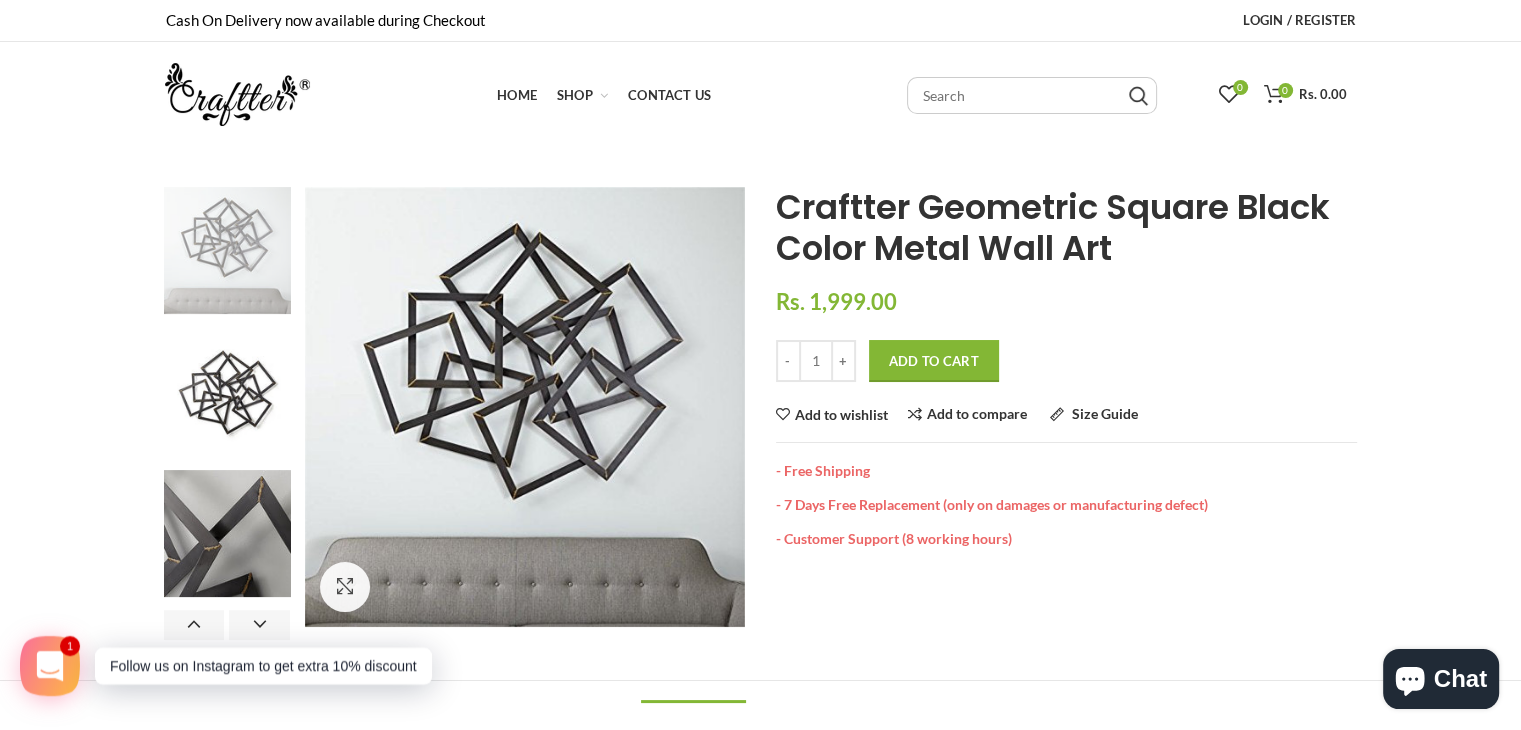 click on "Add to Cart" at bounding box center (934, 361) 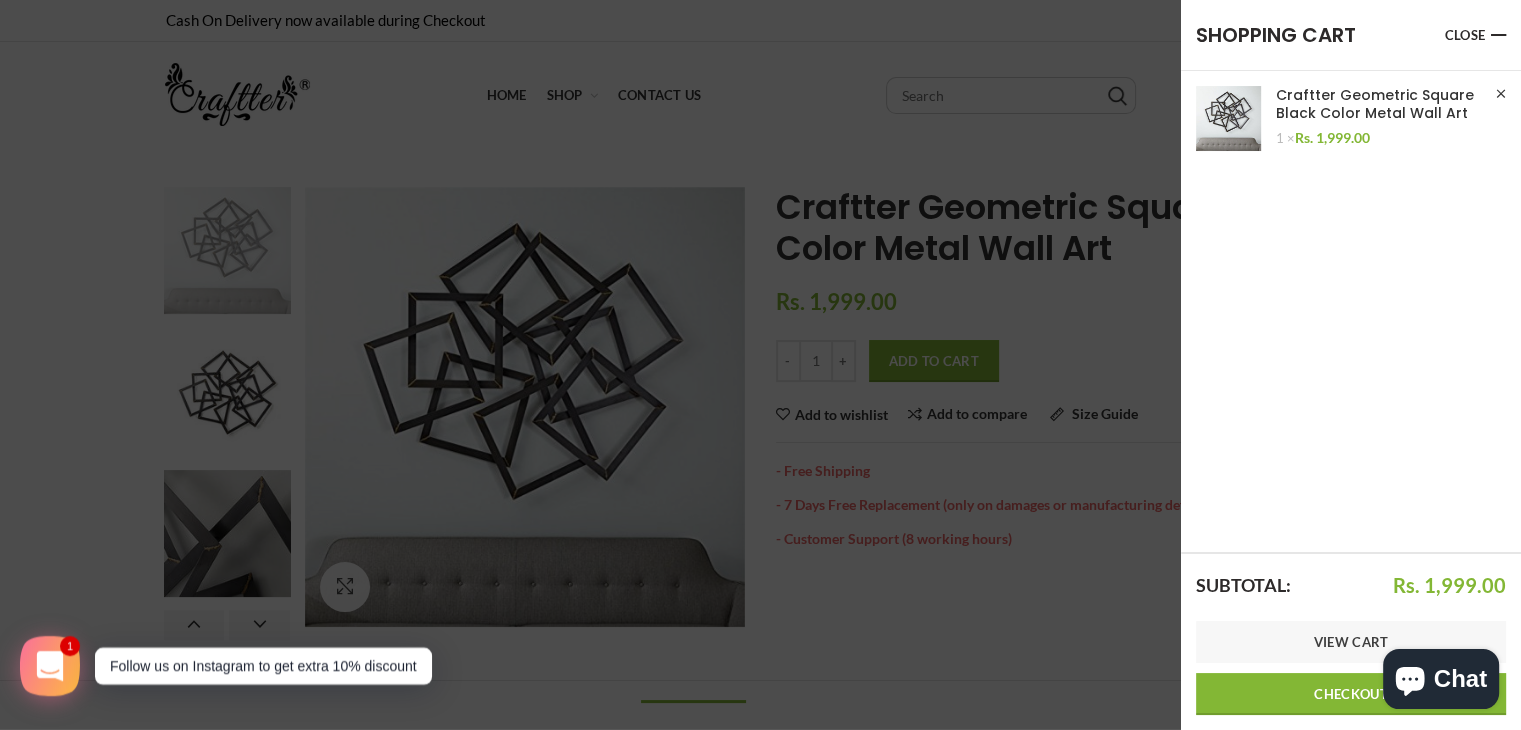 click on "Checkout" at bounding box center (1351, 694) 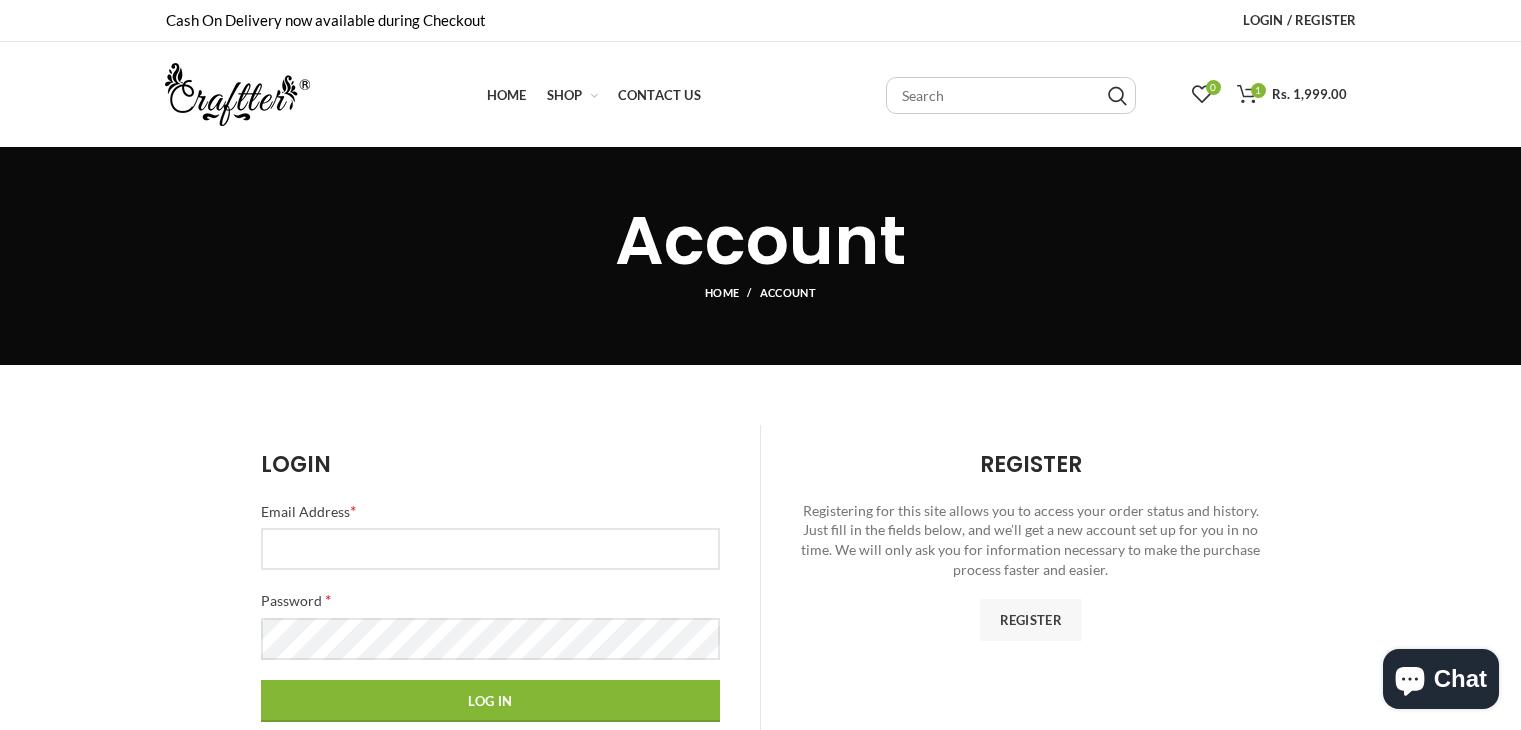 scroll, scrollTop: 0, scrollLeft: 0, axis: both 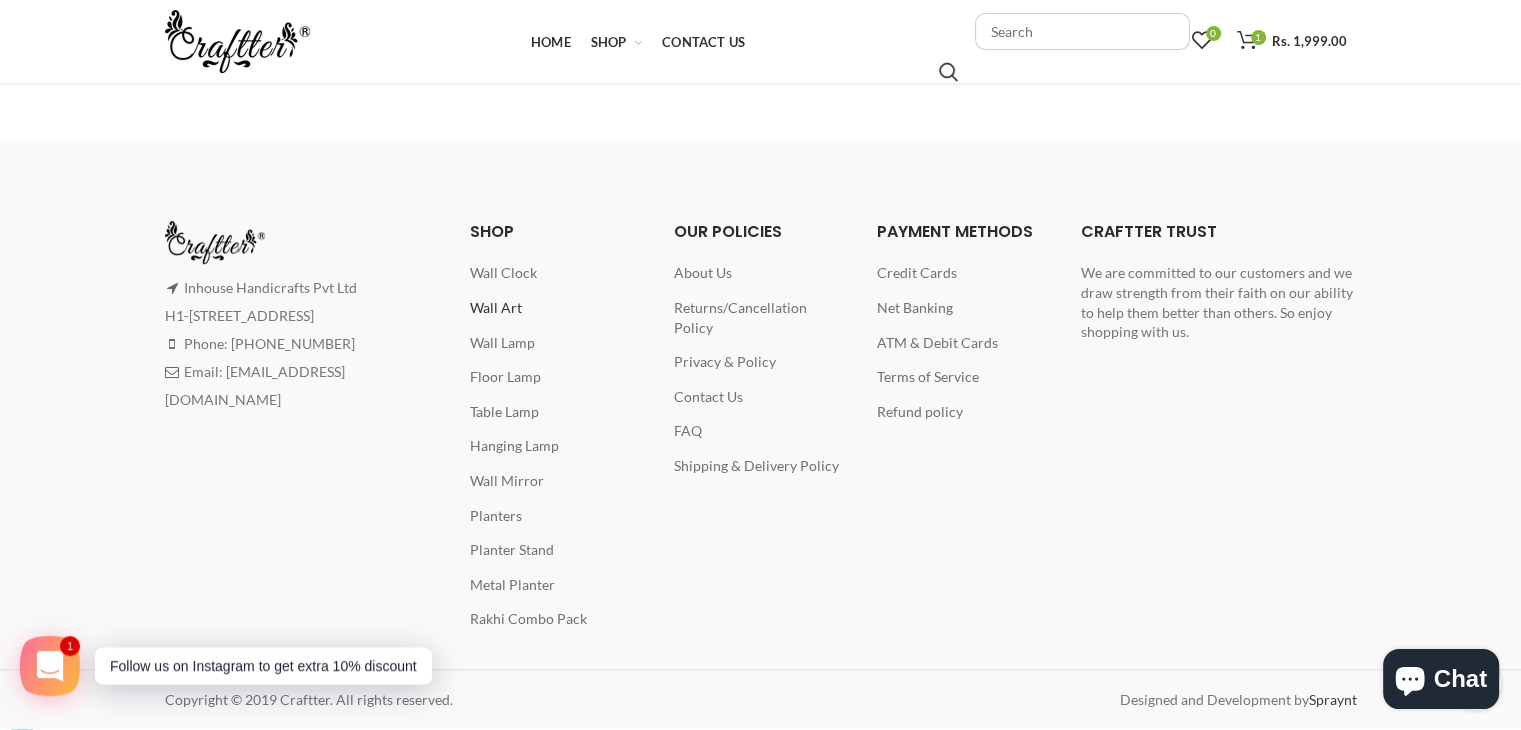 click on "Wall Art" at bounding box center [496, 307] 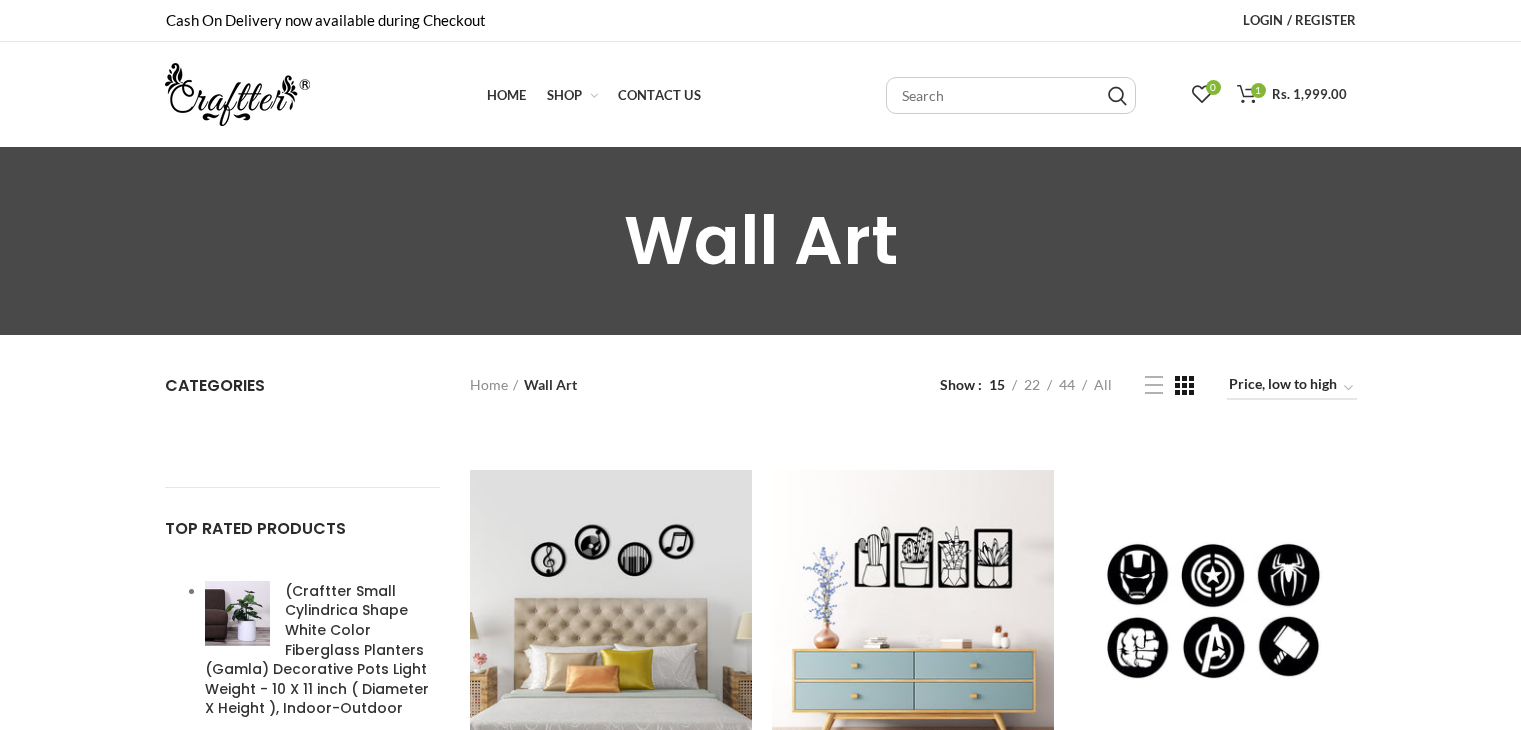 scroll, scrollTop: 0, scrollLeft: 0, axis: both 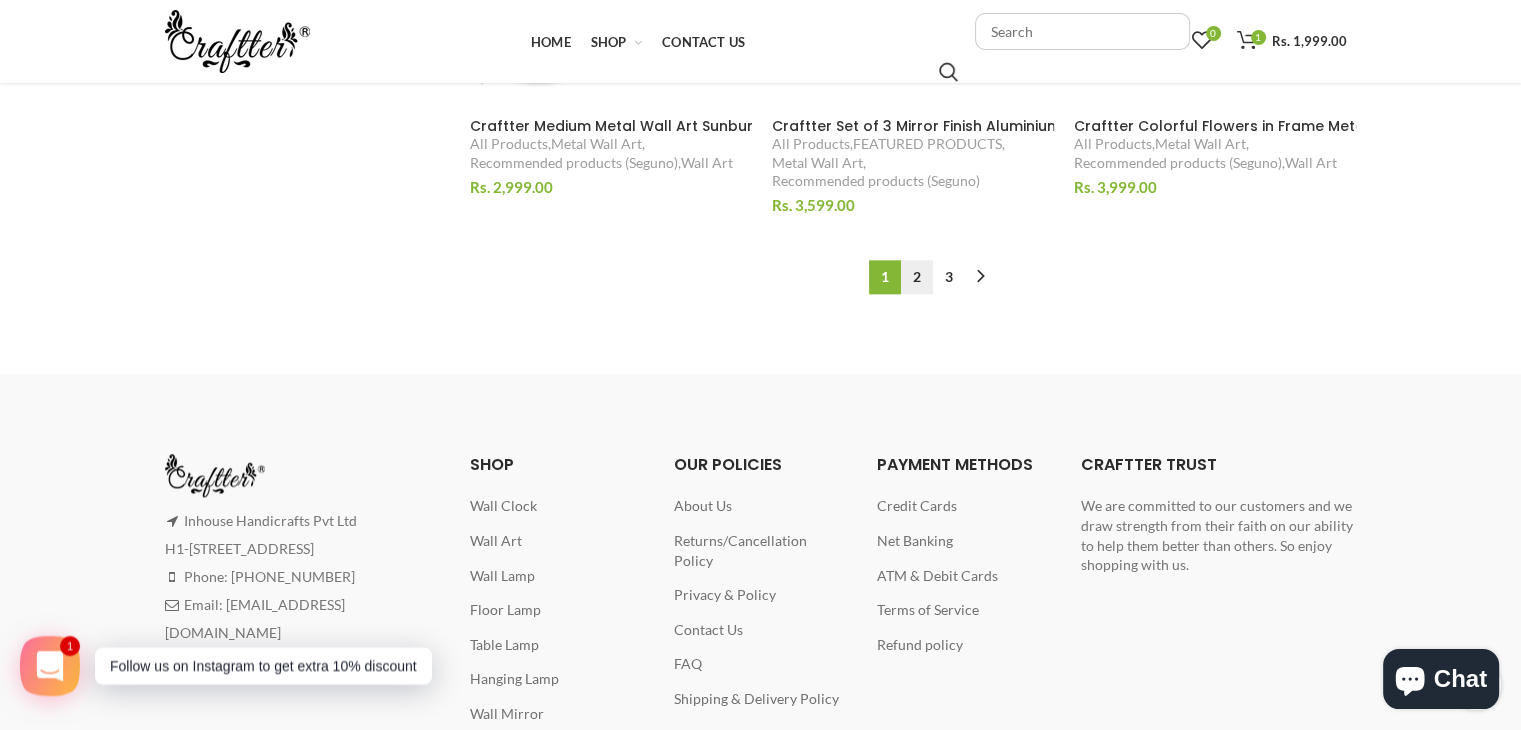click on "2" at bounding box center (917, 277) 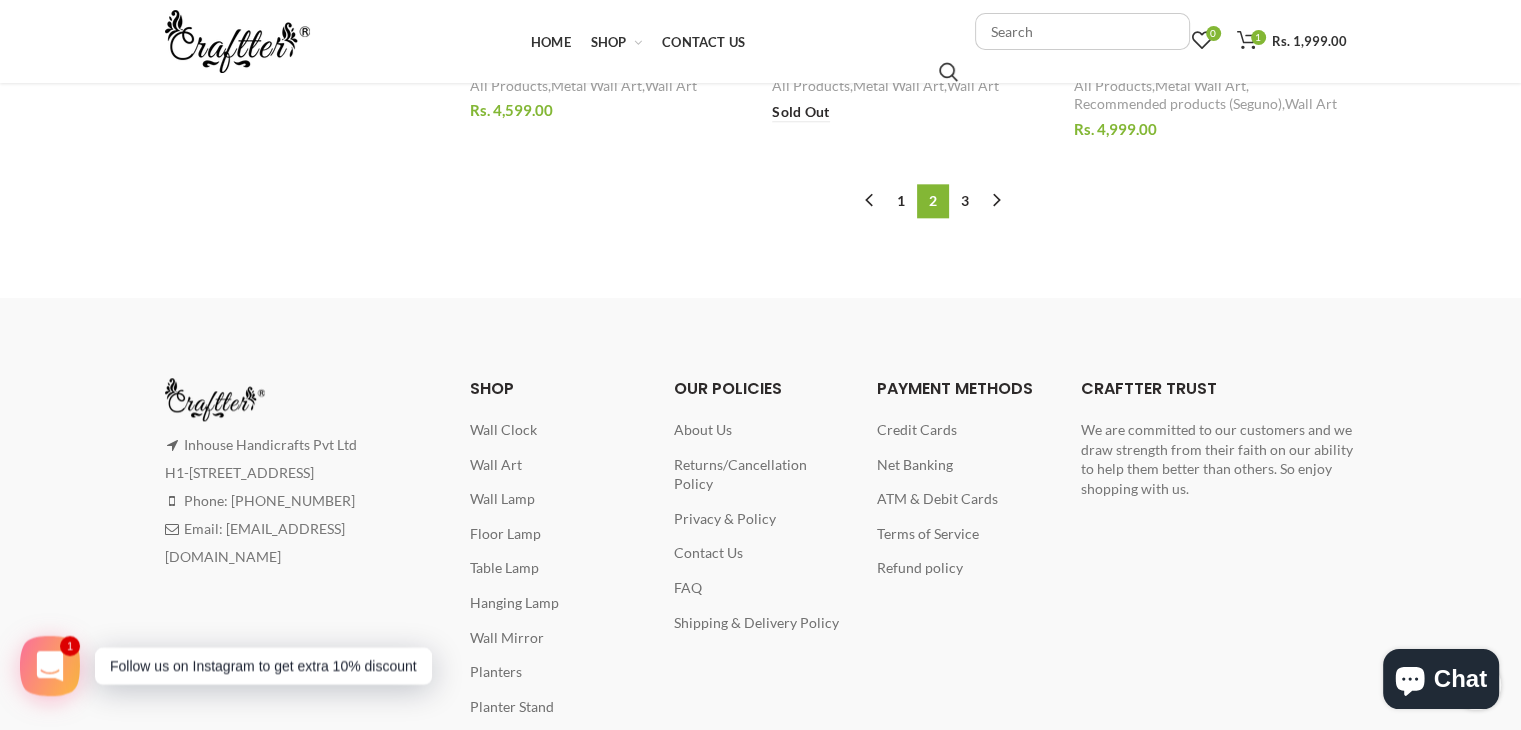scroll, scrollTop: 2347, scrollLeft: 0, axis: vertical 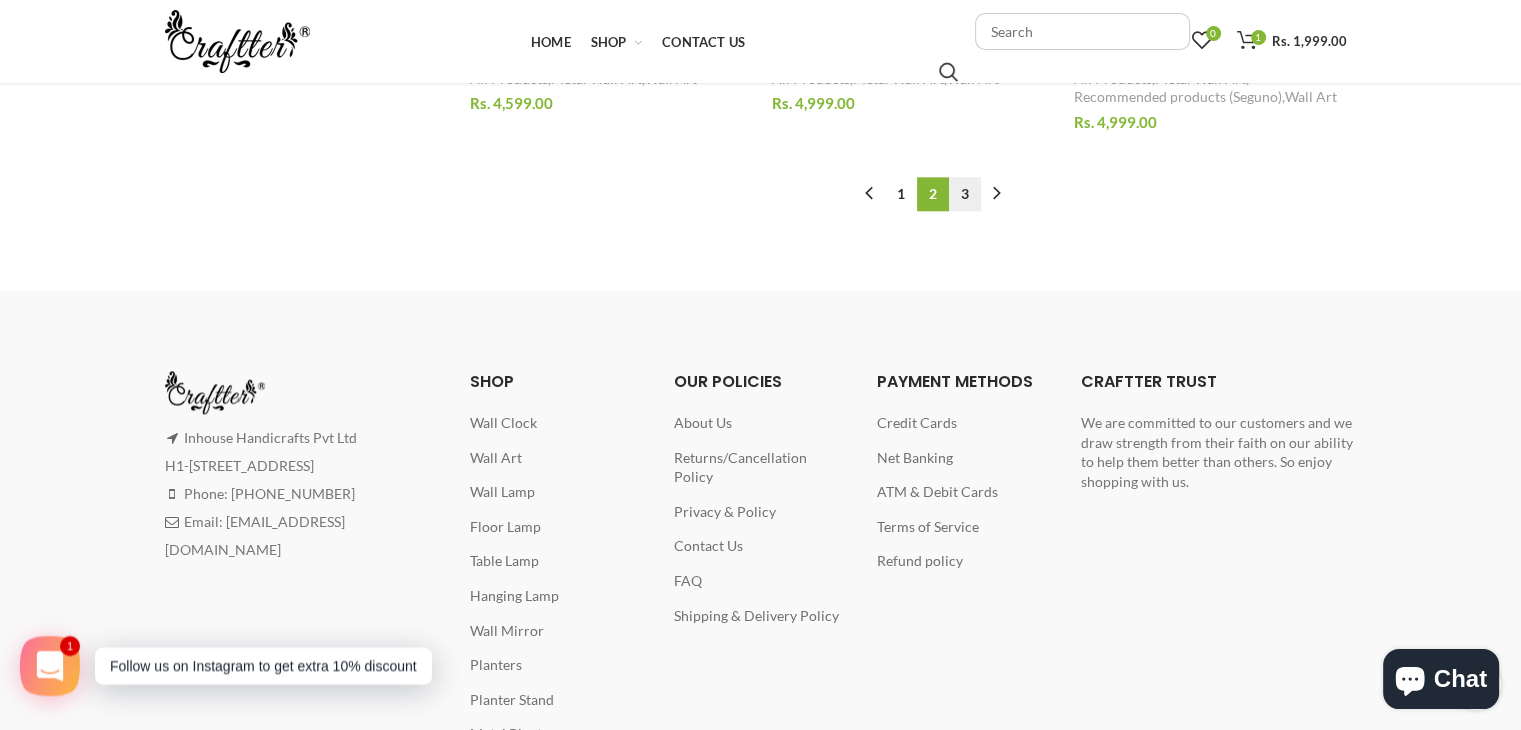 click on "3" at bounding box center (965, 194) 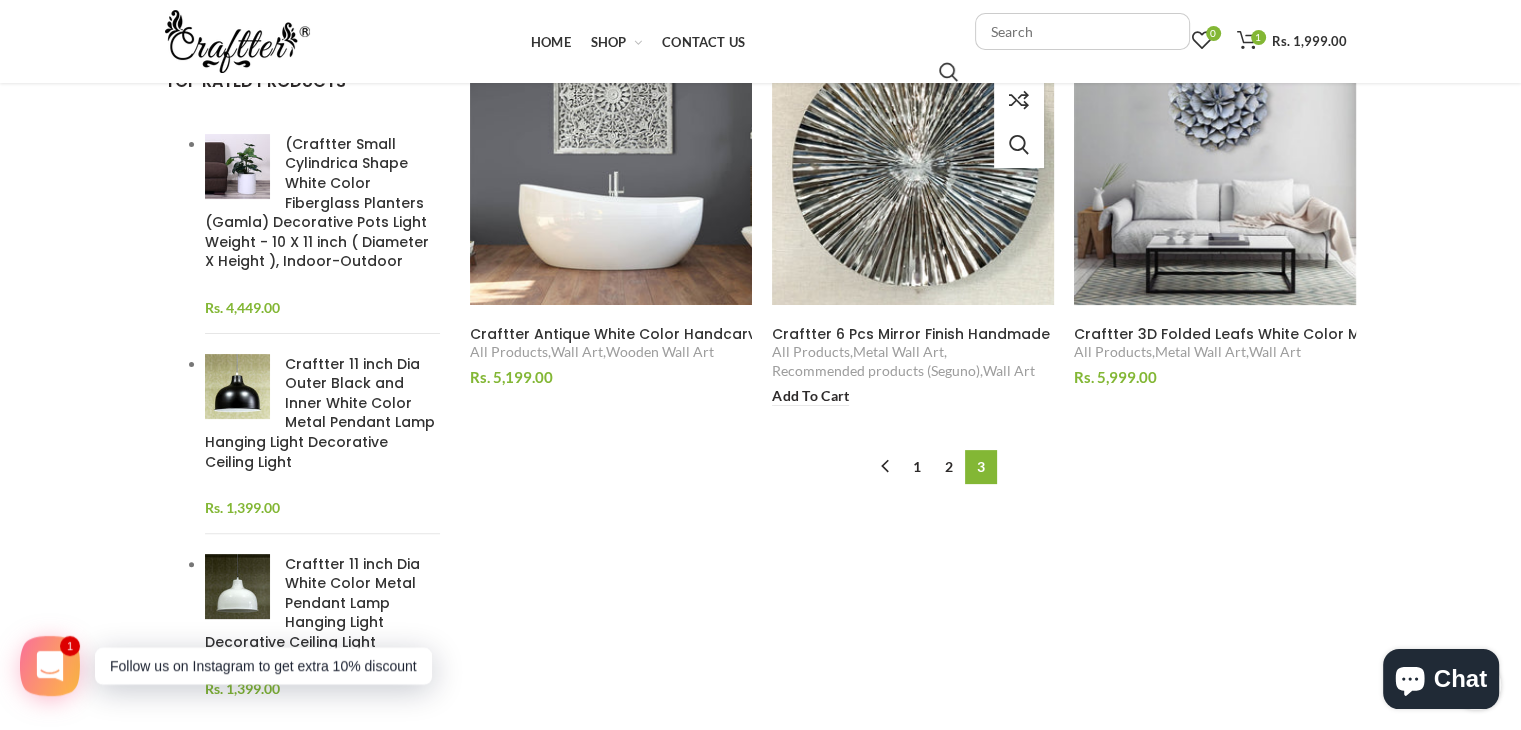scroll, scrollTop: 47, scrollLeft: 0, axis: vertical 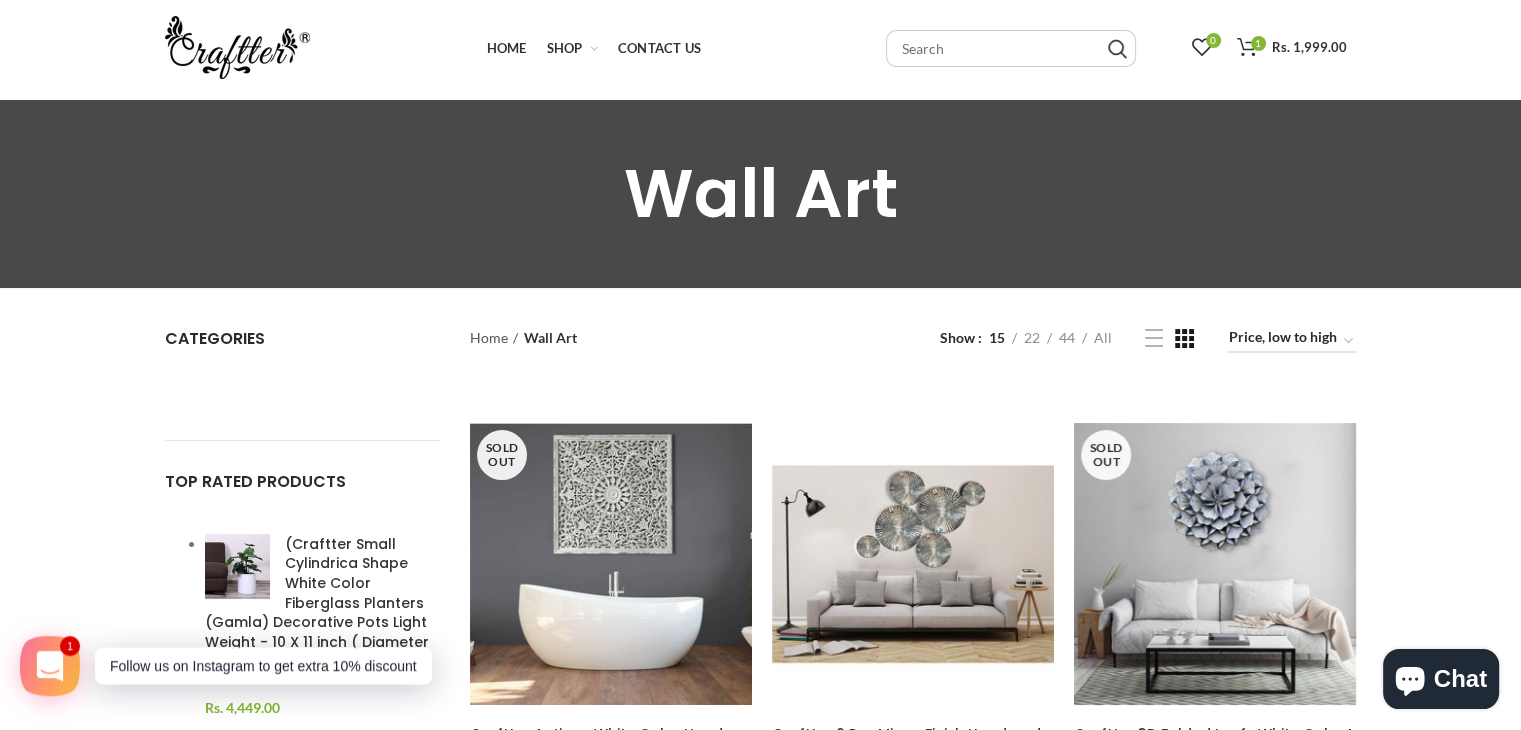 click on "Home" at bounding box center [494, 338] 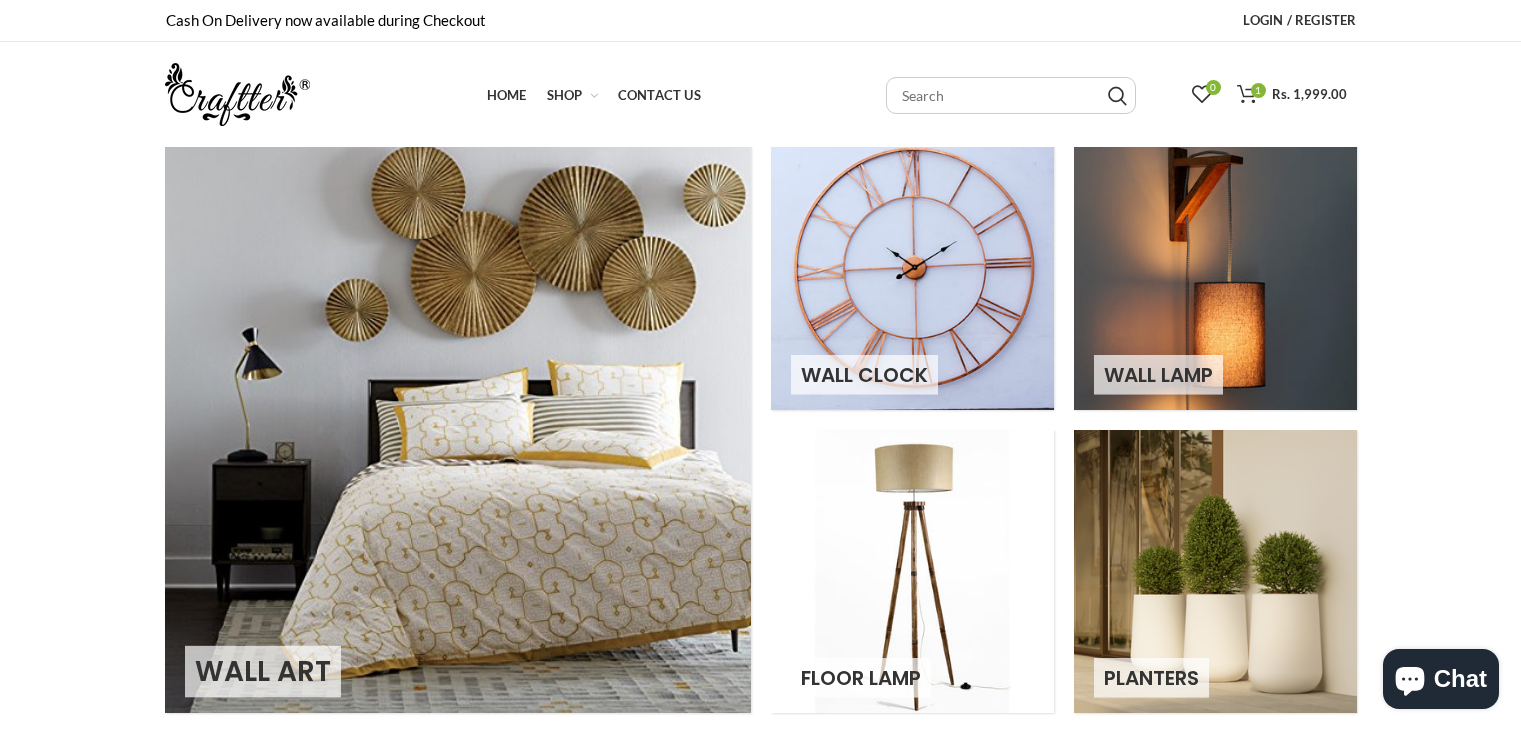 scroll, scrollTop: 0, scrollLeft: 0, axis: both 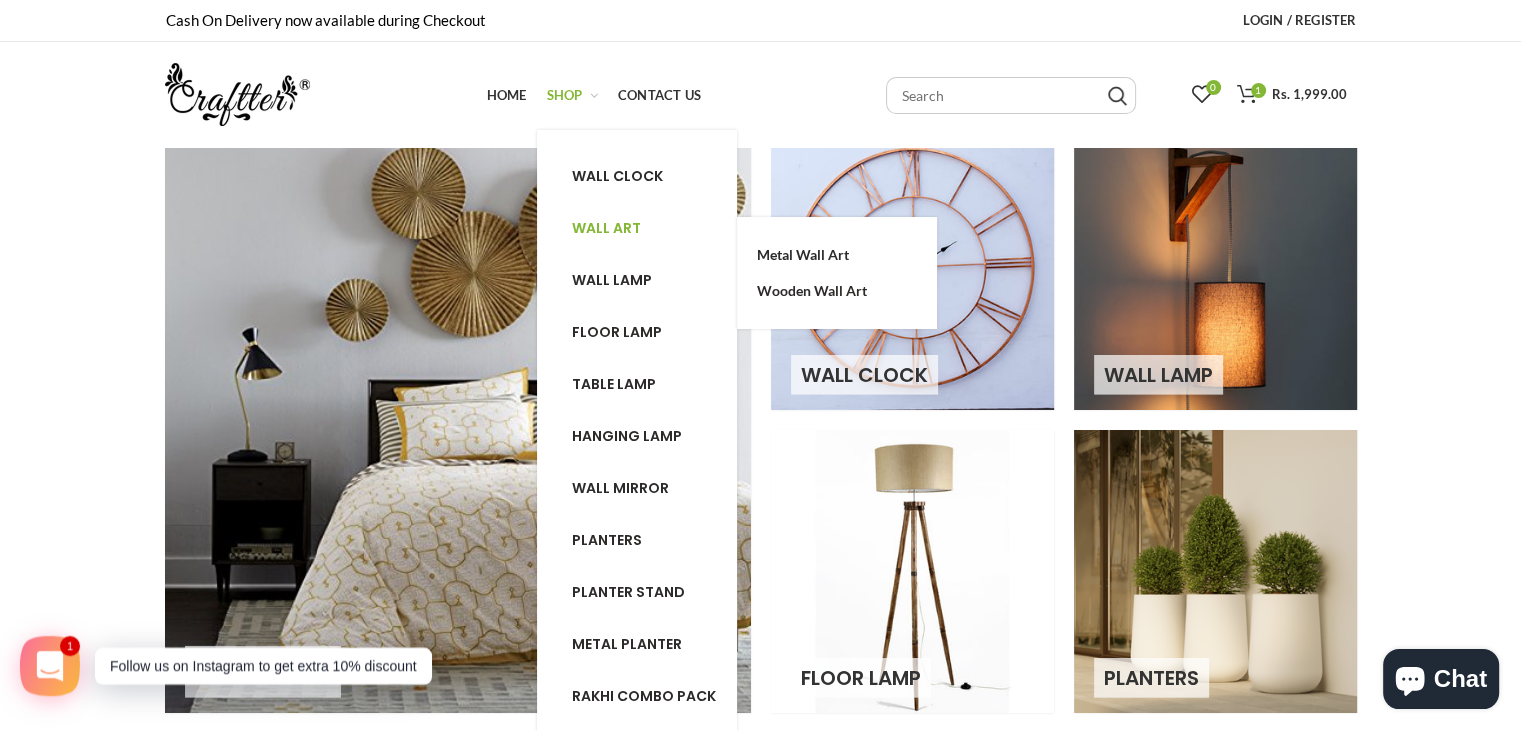 click on "Wall art" at bounding box center [606, 228] 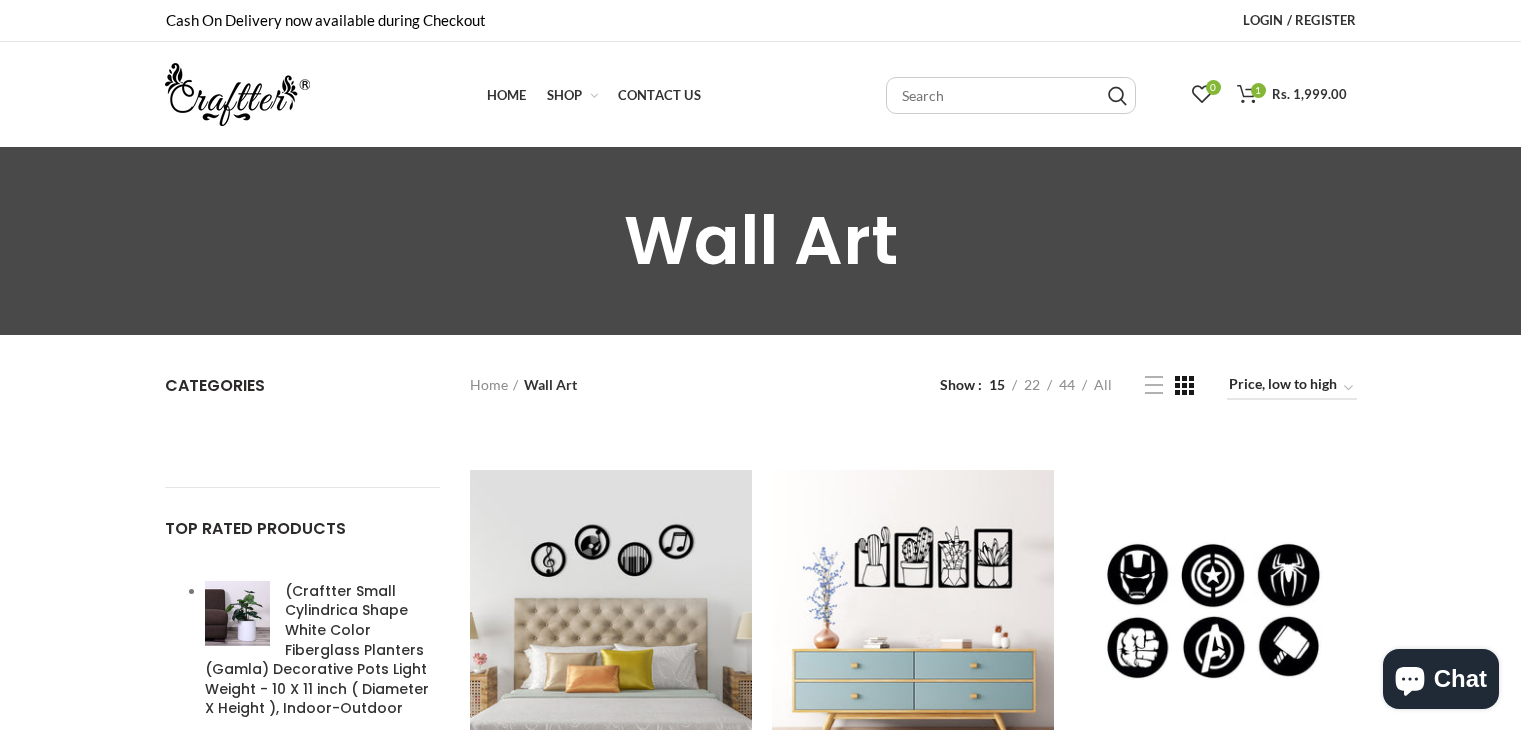 scroll, scrollTop: 0, scrollLeft: 0, axis: both 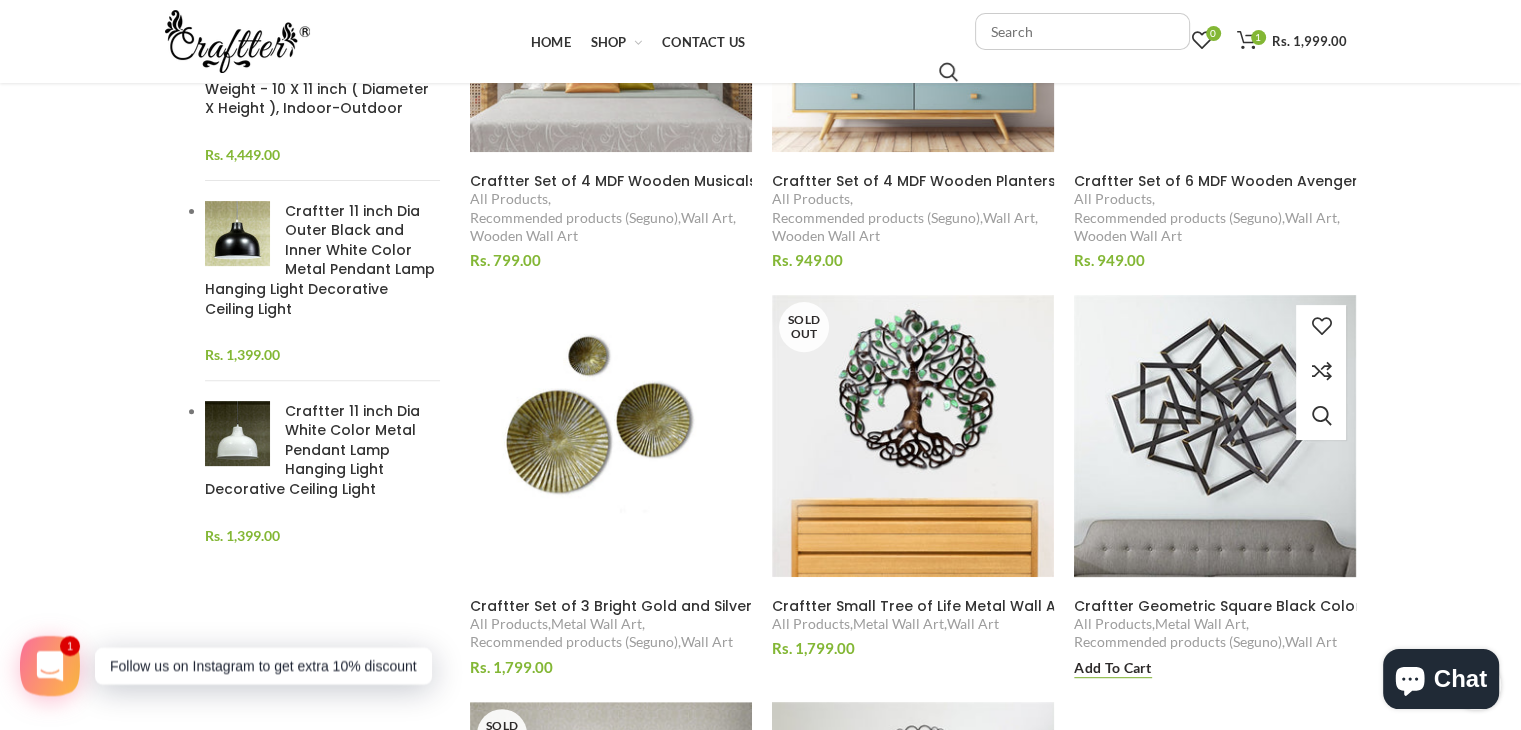 click on "Add to Cart" at bounding box center [1112, 668] 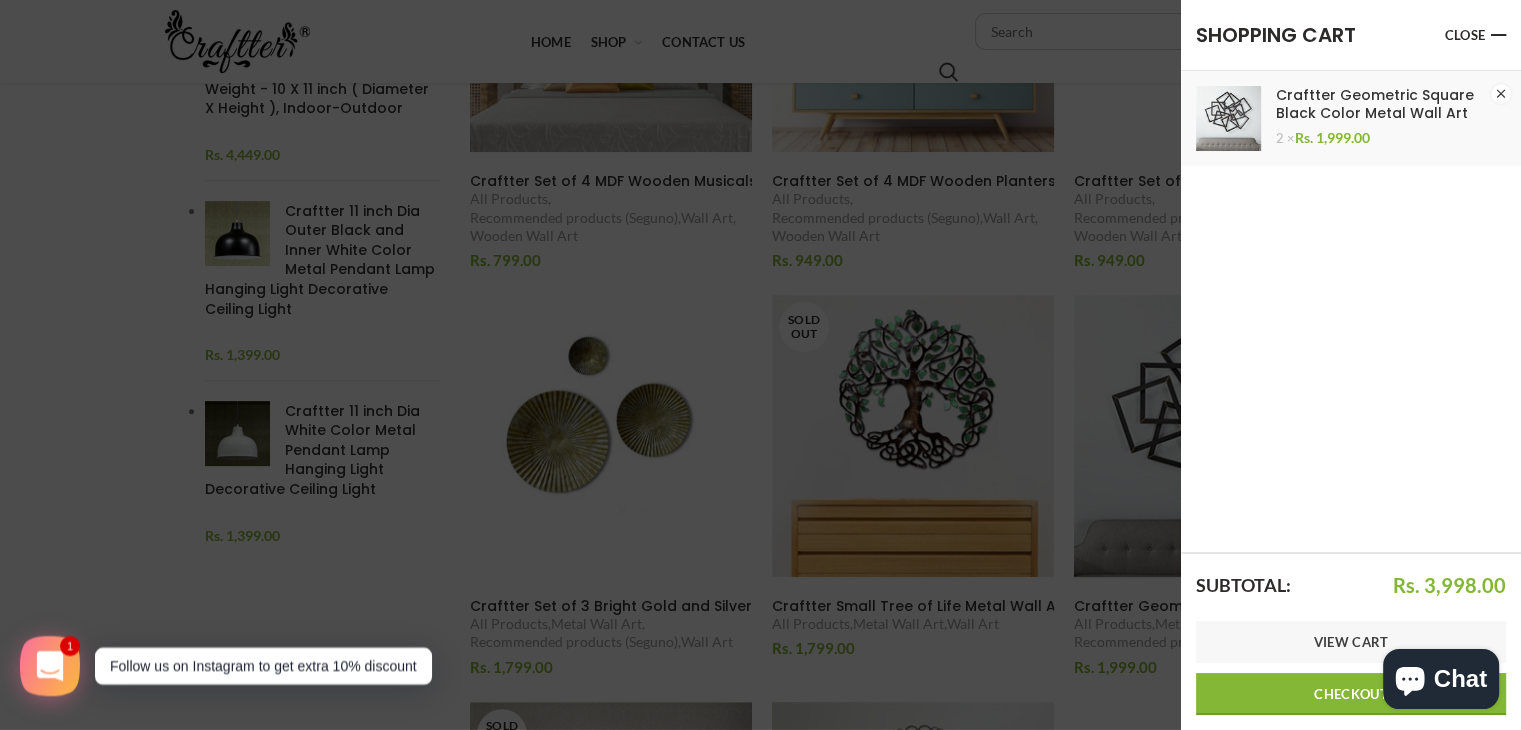 click on "×" at bounding box center [1501, 94] 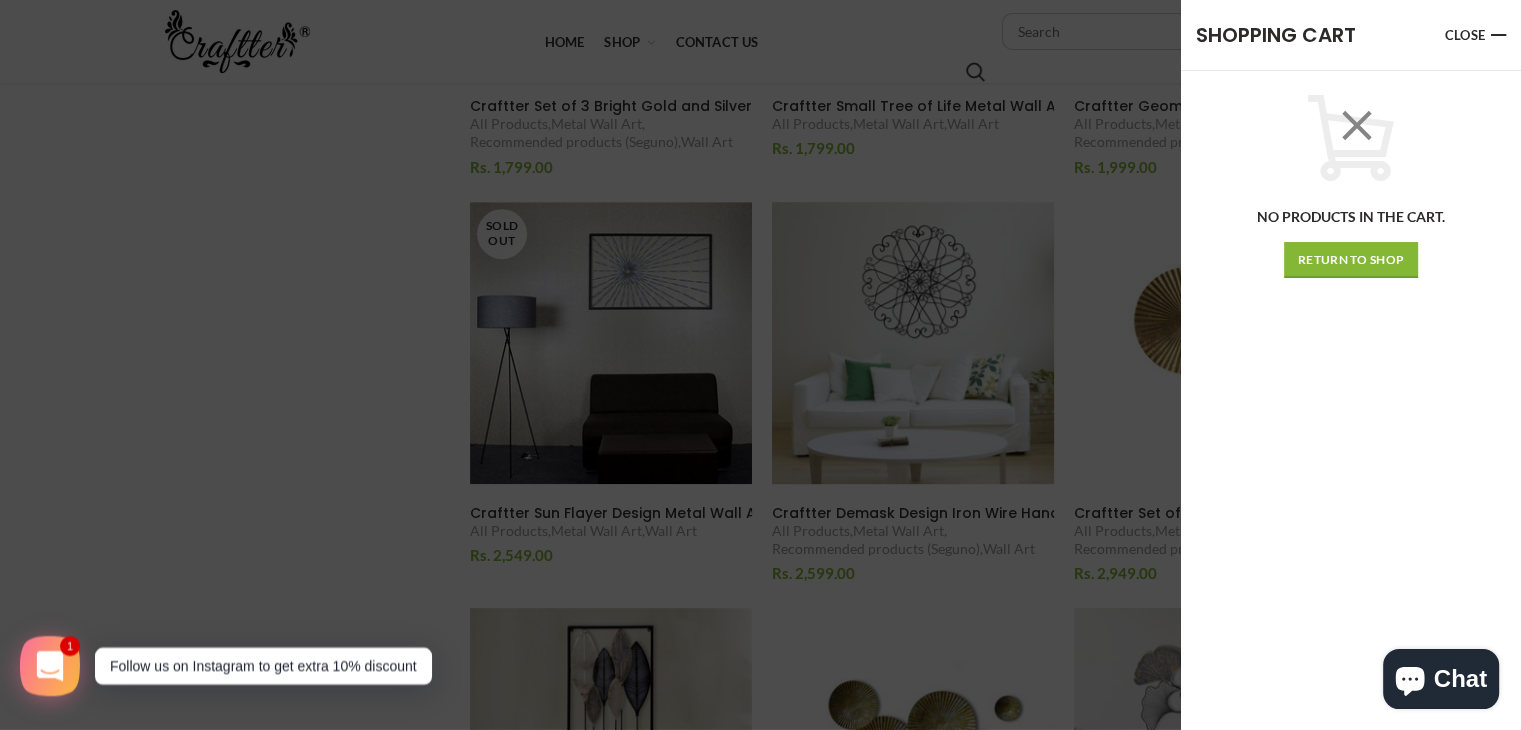 scroll, scrollTop: 500, scrollLeft: 0, axis: vertical 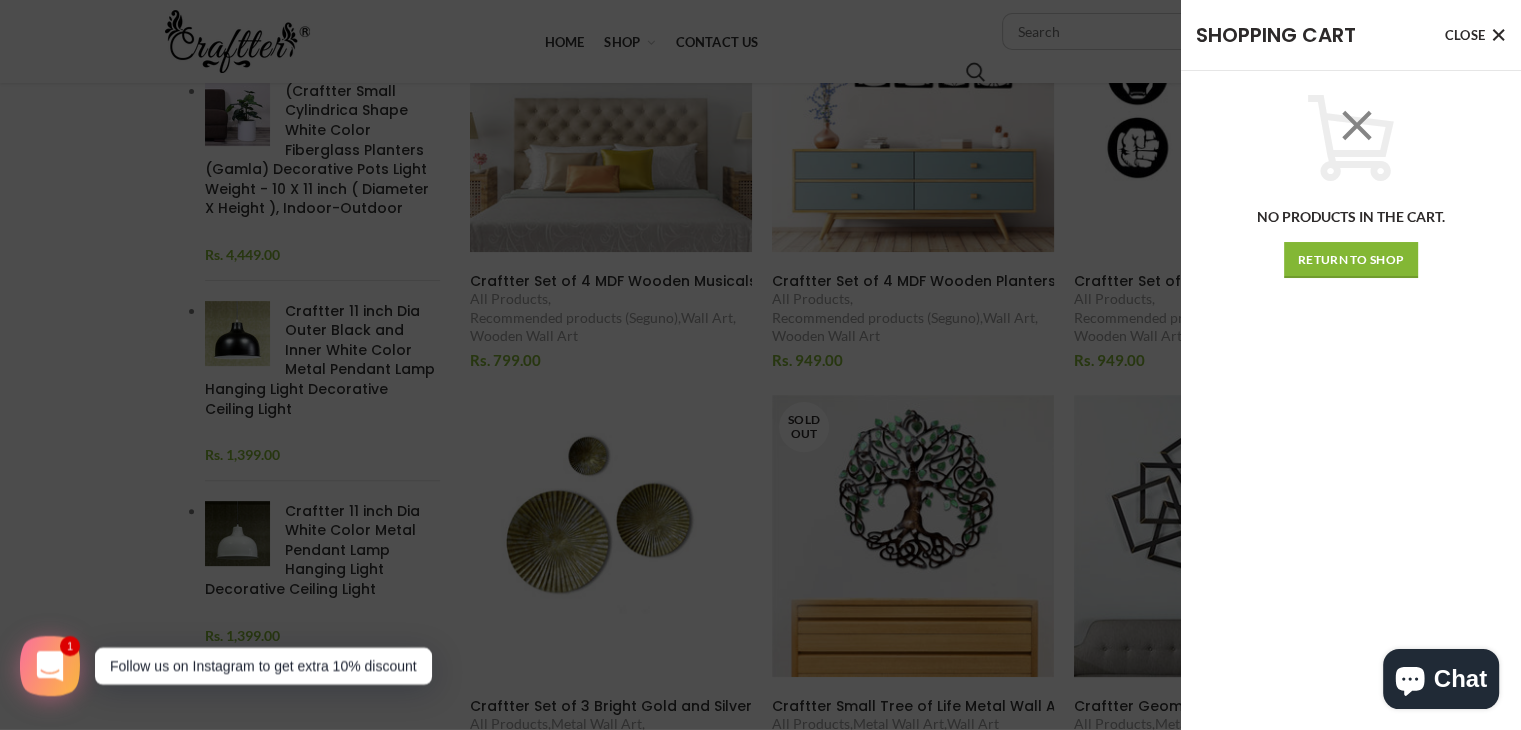 click on "Close" at bounding box center [1476, 35] 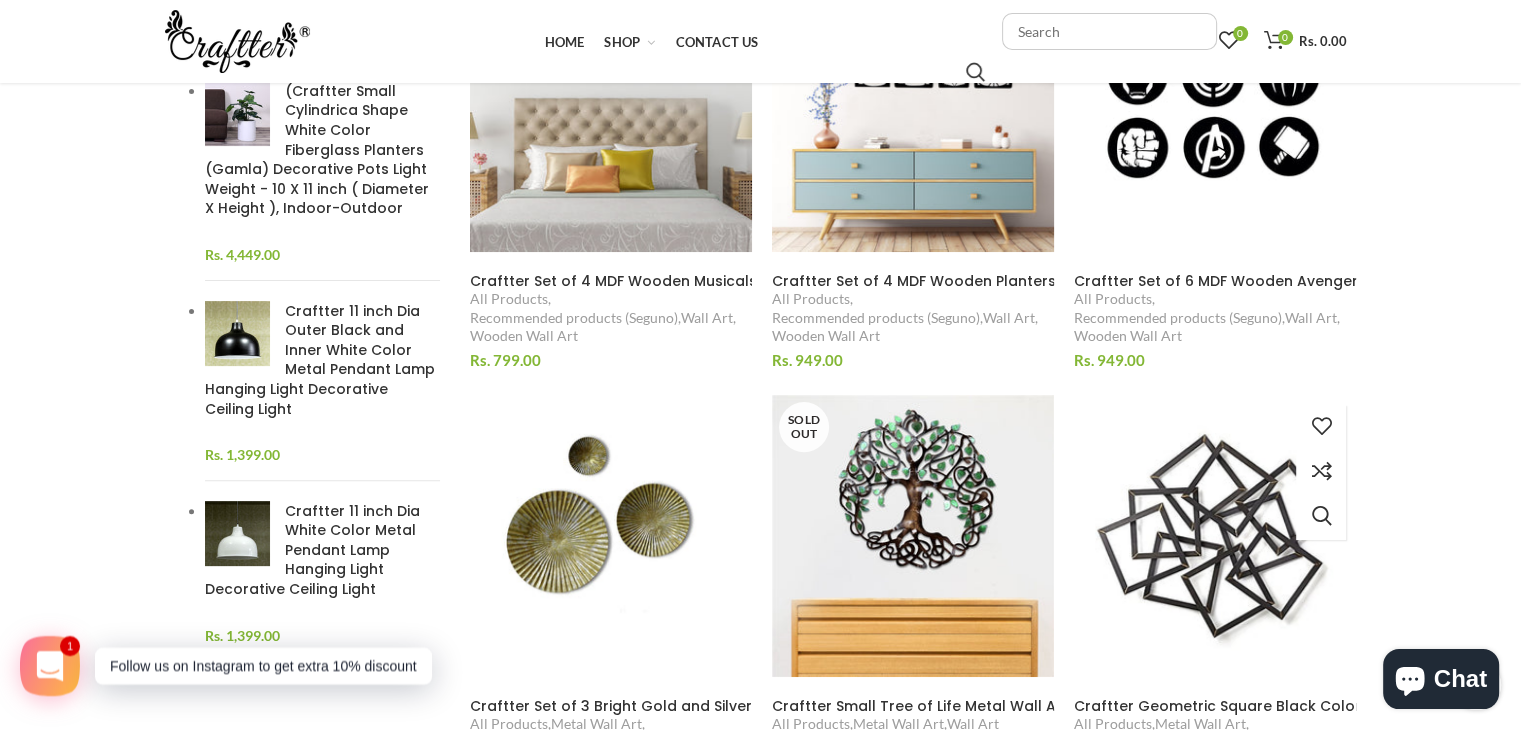 click at bounding box center (1216, 536) 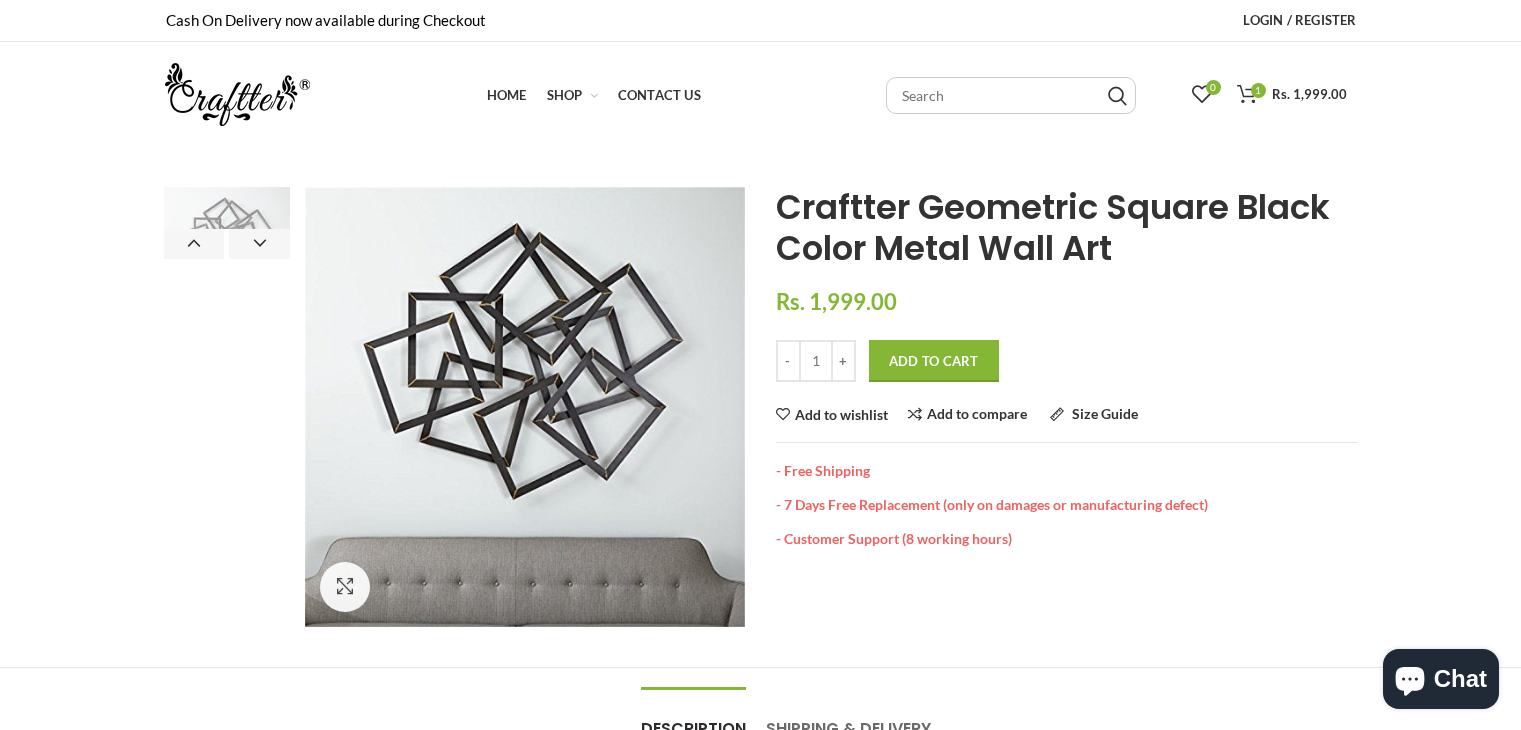 scroll, scrollTop: 0, scrollLeft: 0, axis: both 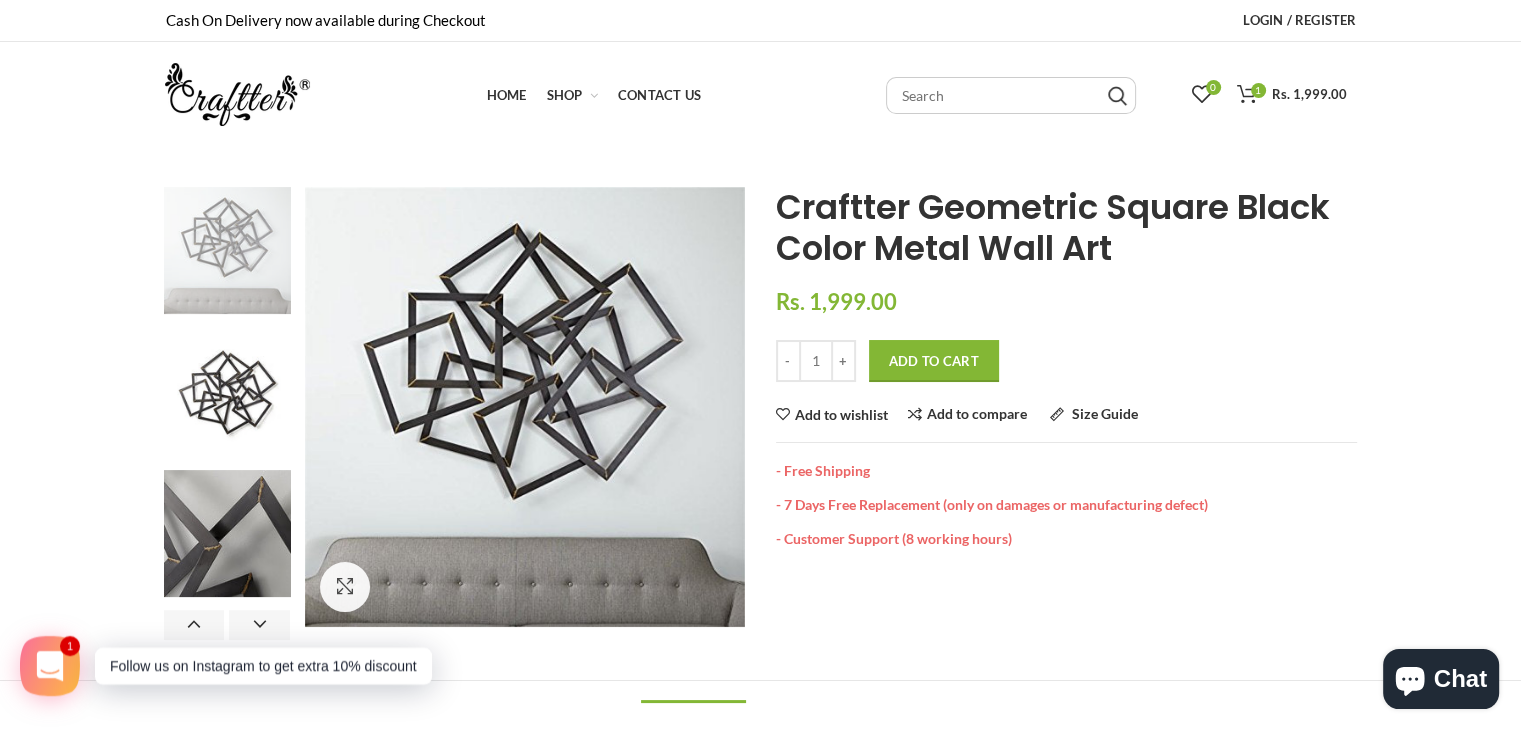 click on "Add to Cart" at bounding box center (934, 361) 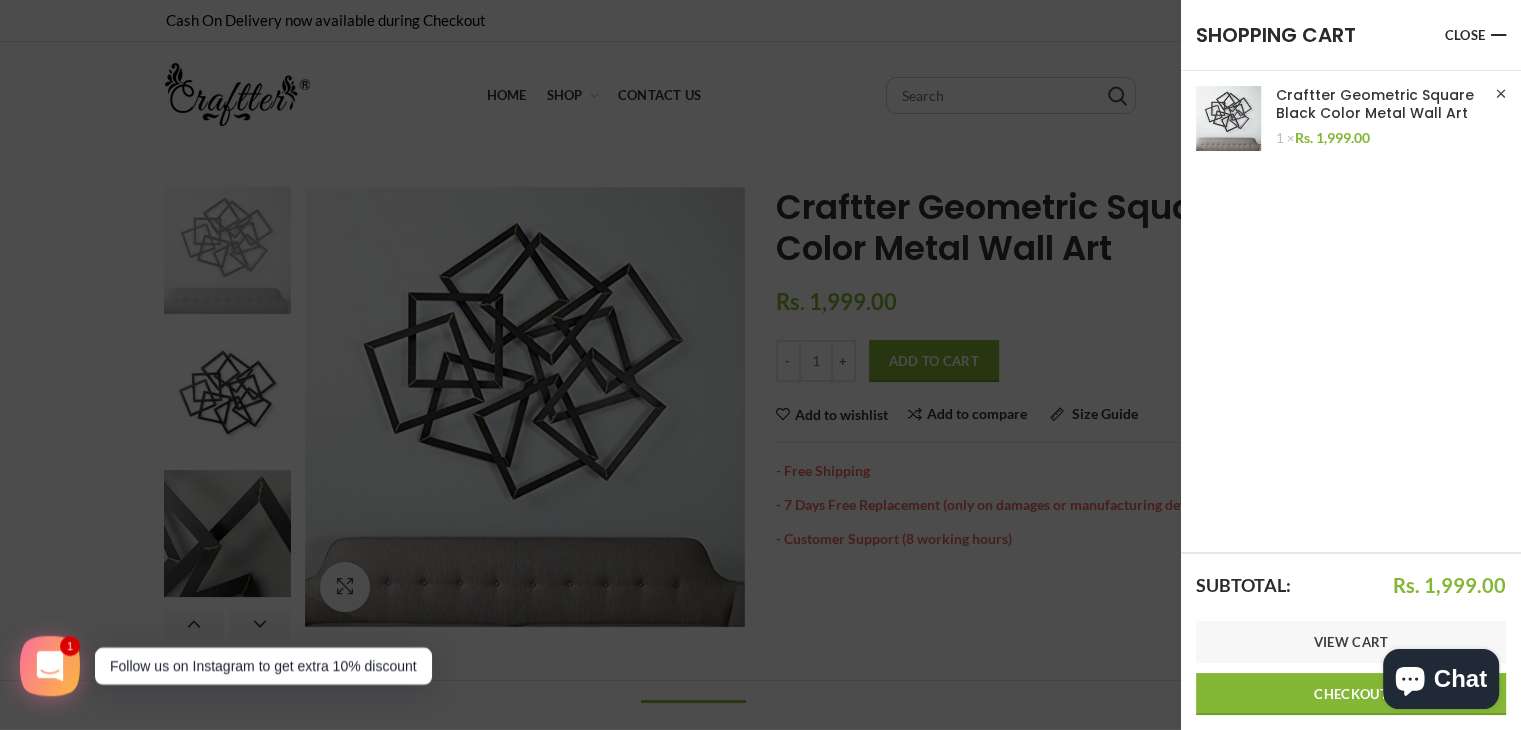 click on "Checkout" at bounding box center [1351, 694] 